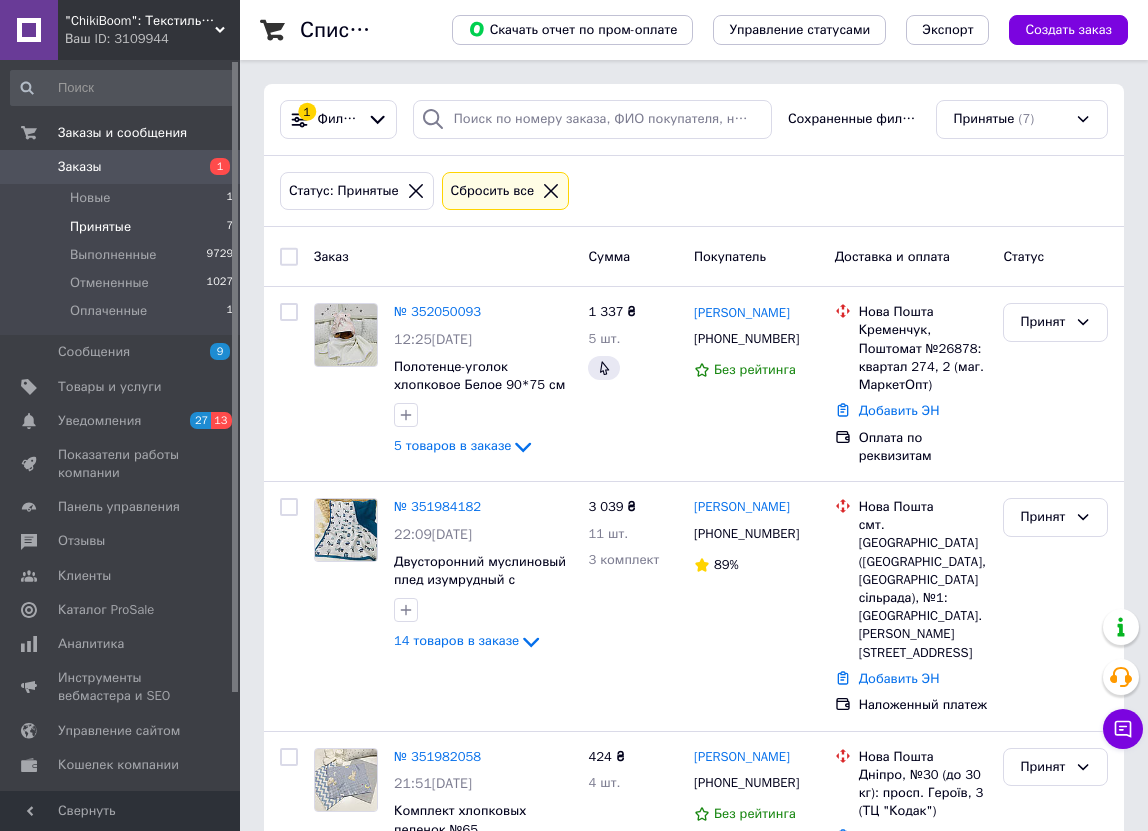 scroll, scrollTop: 0, scrollLeft: 0, axis: both 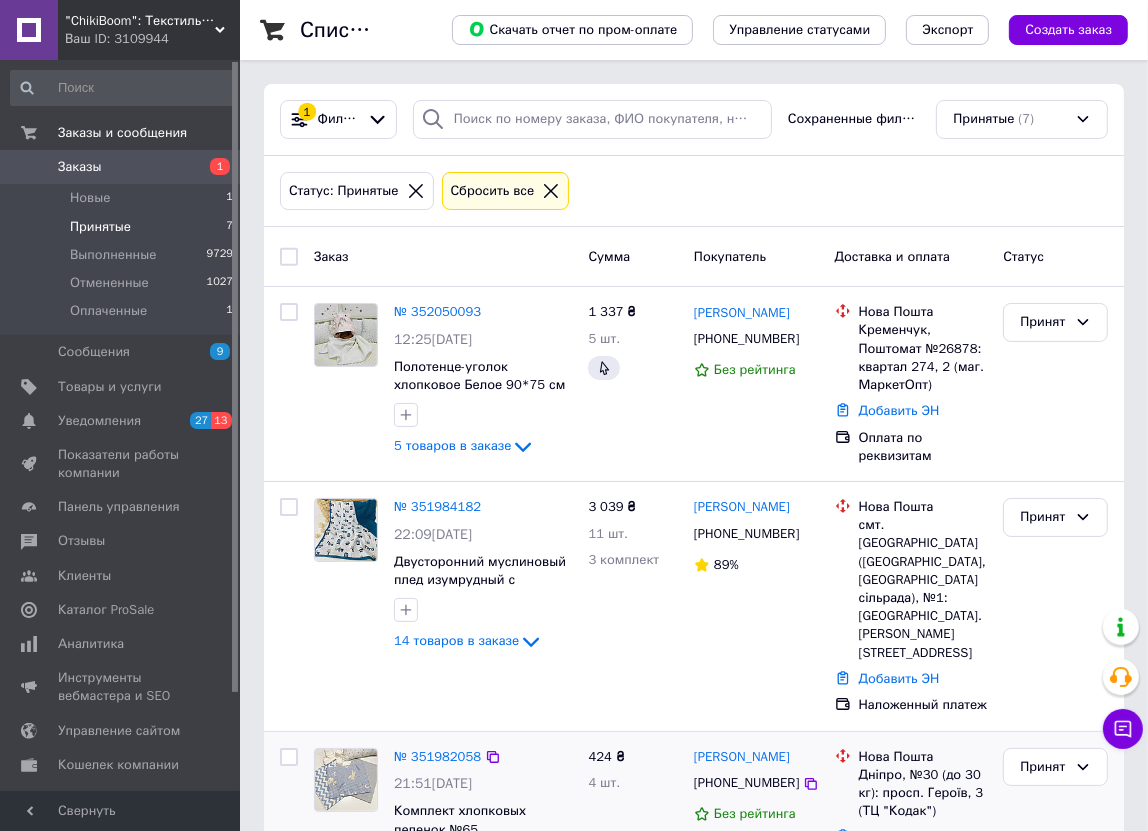 click at bounding box center (346, 826) 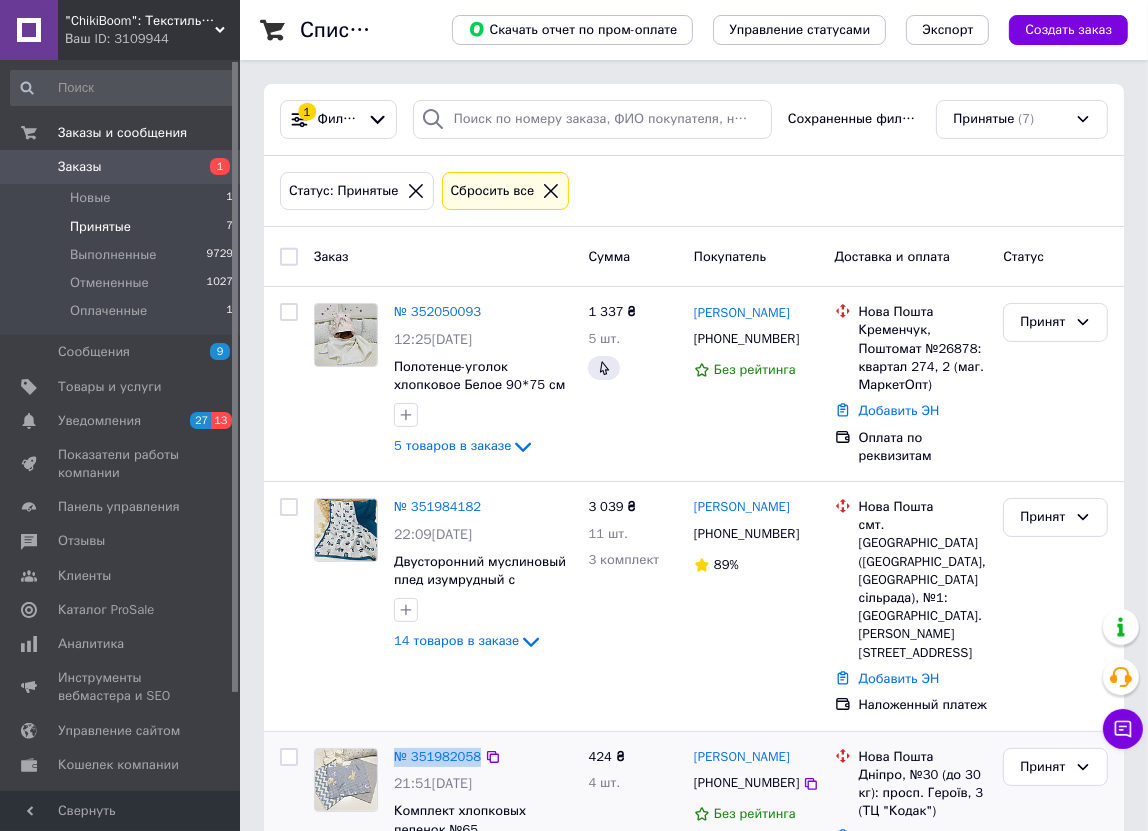 click on "№ 351982058 21:51, 09.07.2025 Комплект хлопковых пеленок №65 2 товара в заказе" at bounding box center [483, 826] 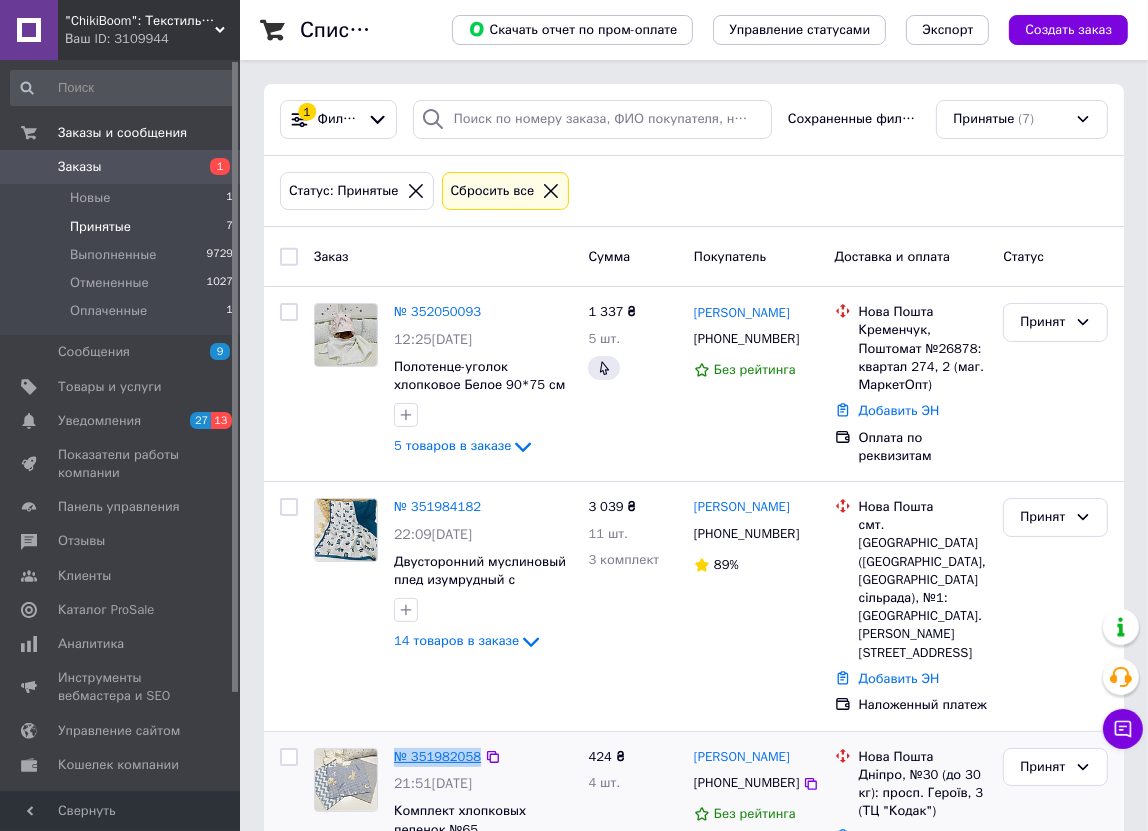 click on "№ 351982058" at bounding box center (437, 756) 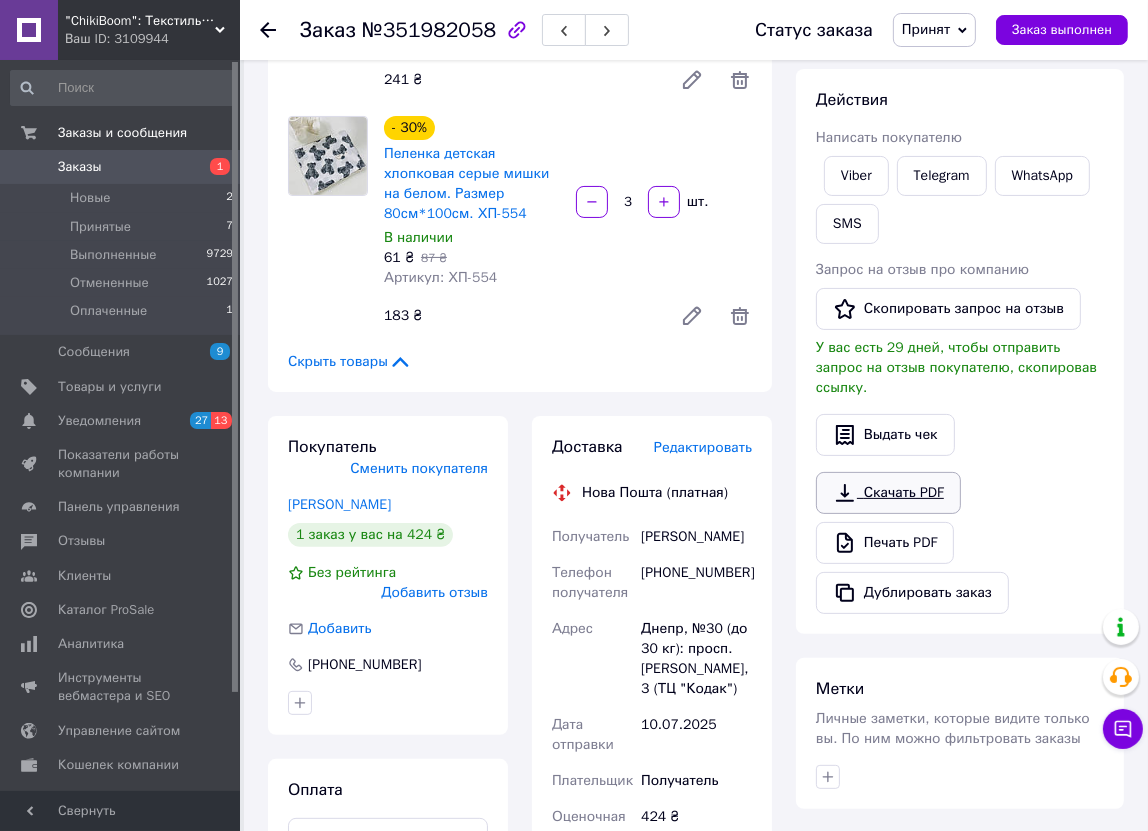 scroll, scrollTop: 272, scrollLeft: 0, axis: vertical 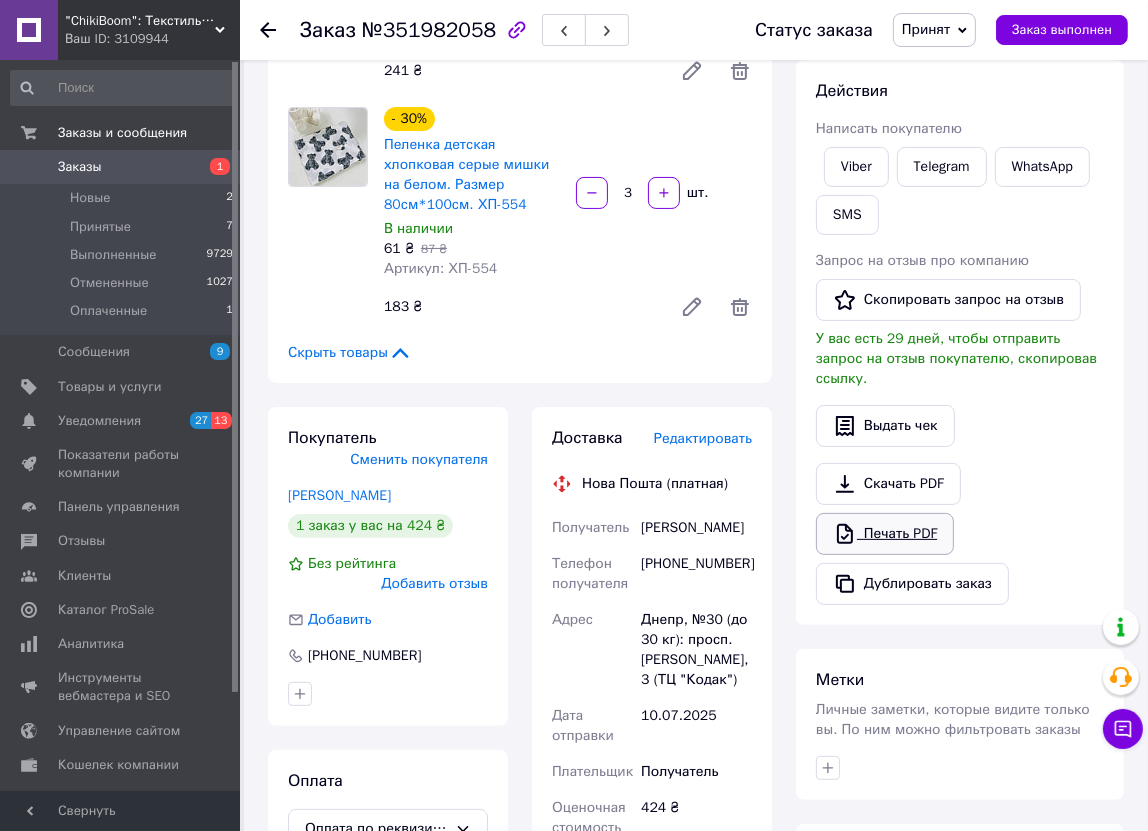 click on "Печать PDF" at bounding box center (885, 534) 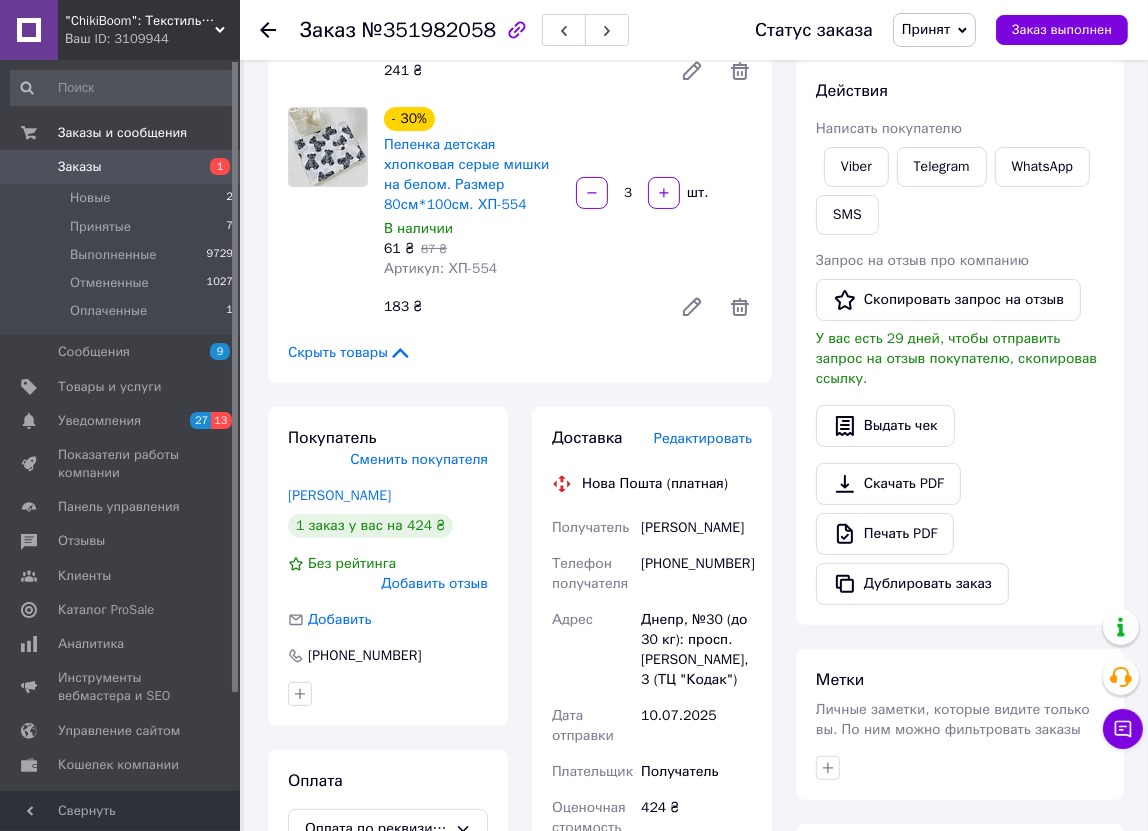 click on "Доставка Редактировать" at bounding box center (652, 438) 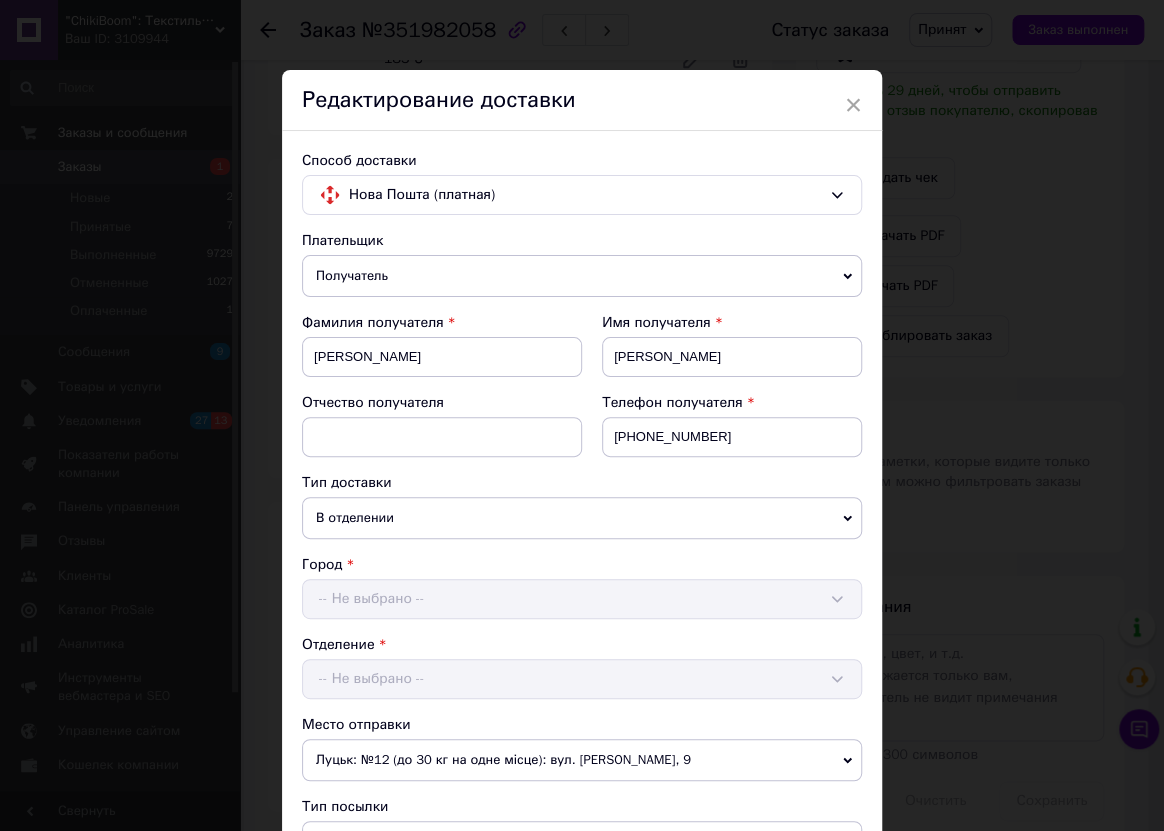scroll, scrollTop: 713, scrollLeft: 0, axis: vertical 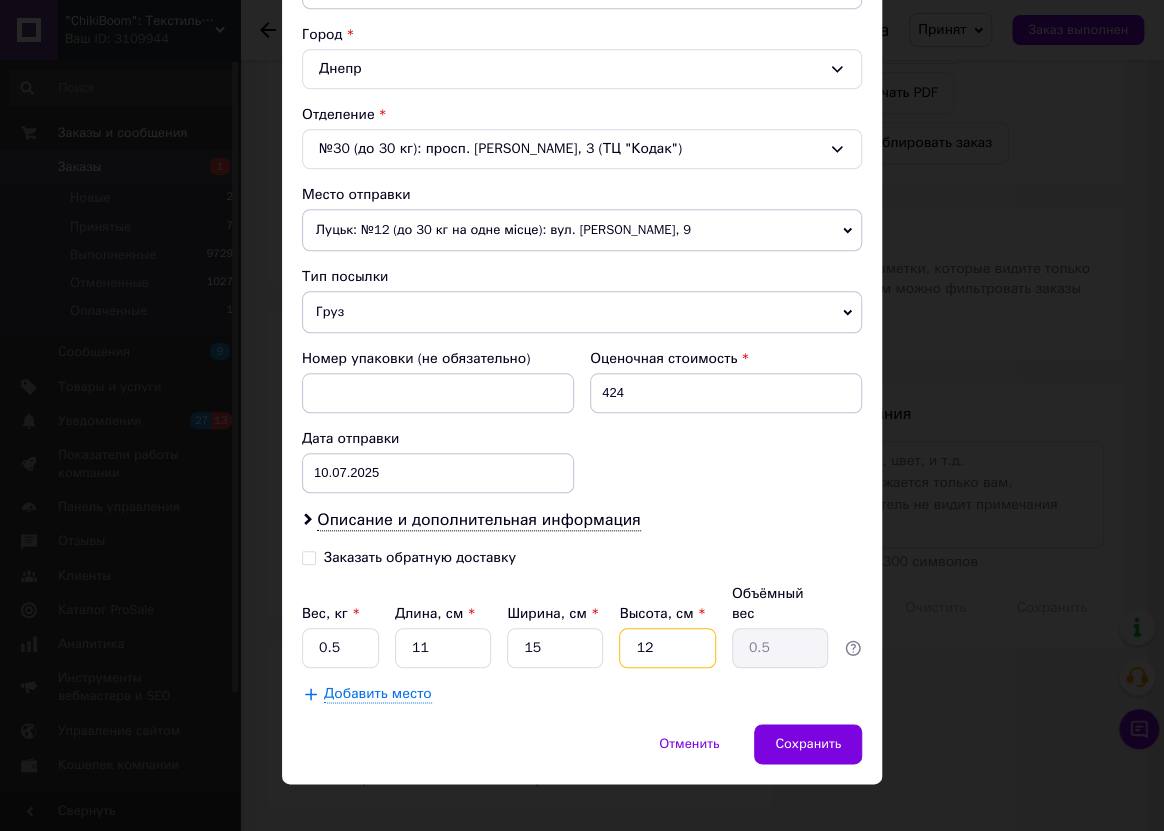 click on "12" at bounding box center (667, 648) 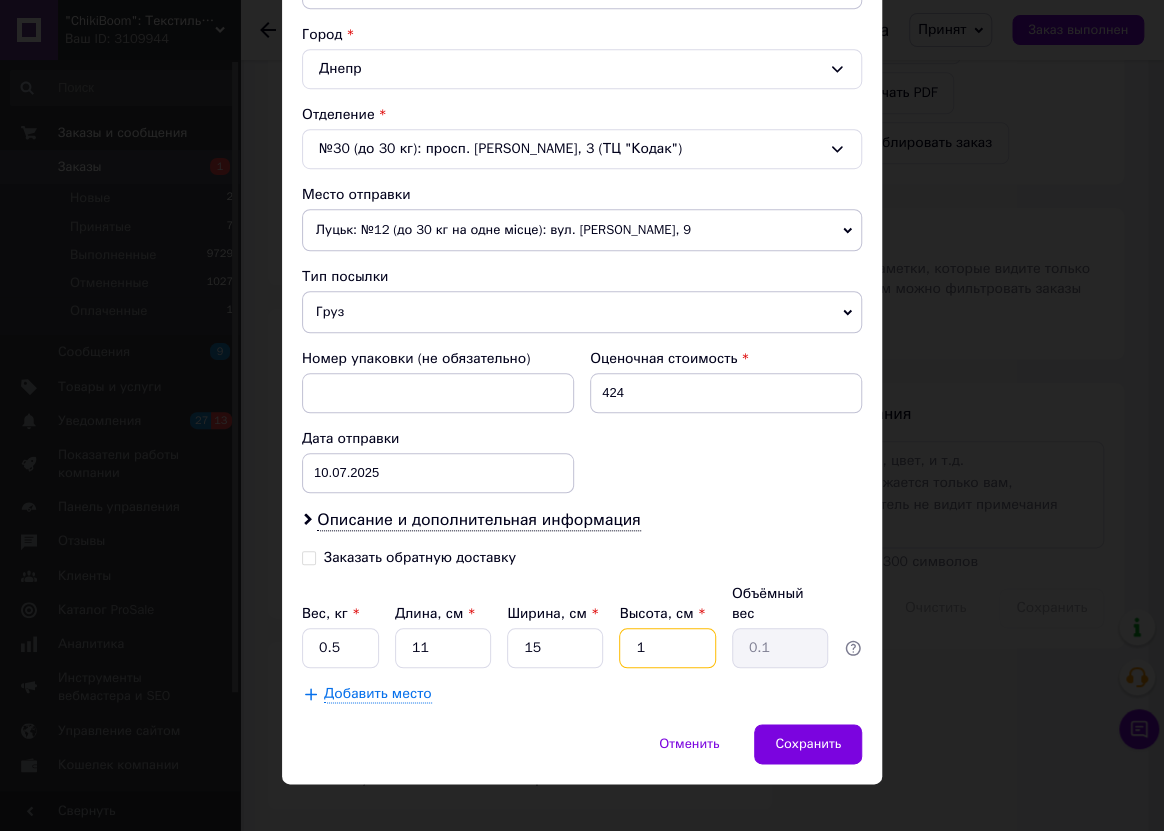 type on "10" 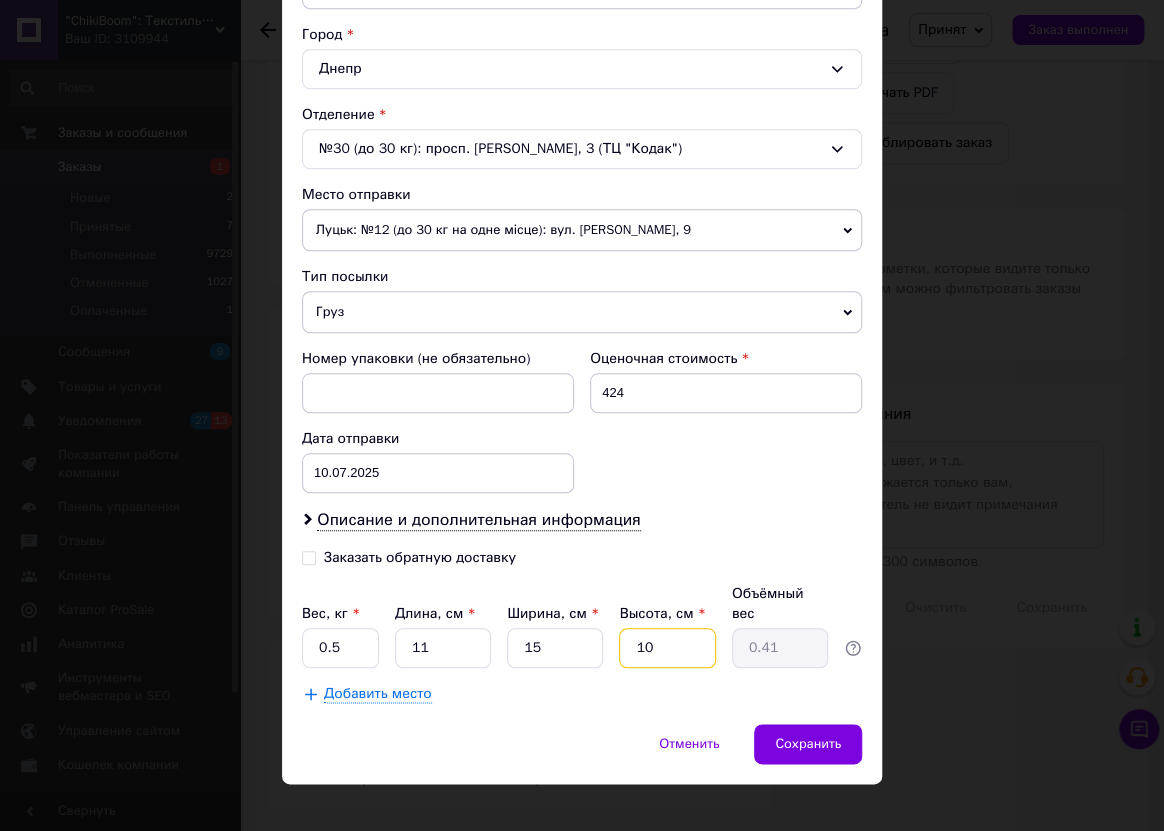 type on "10" 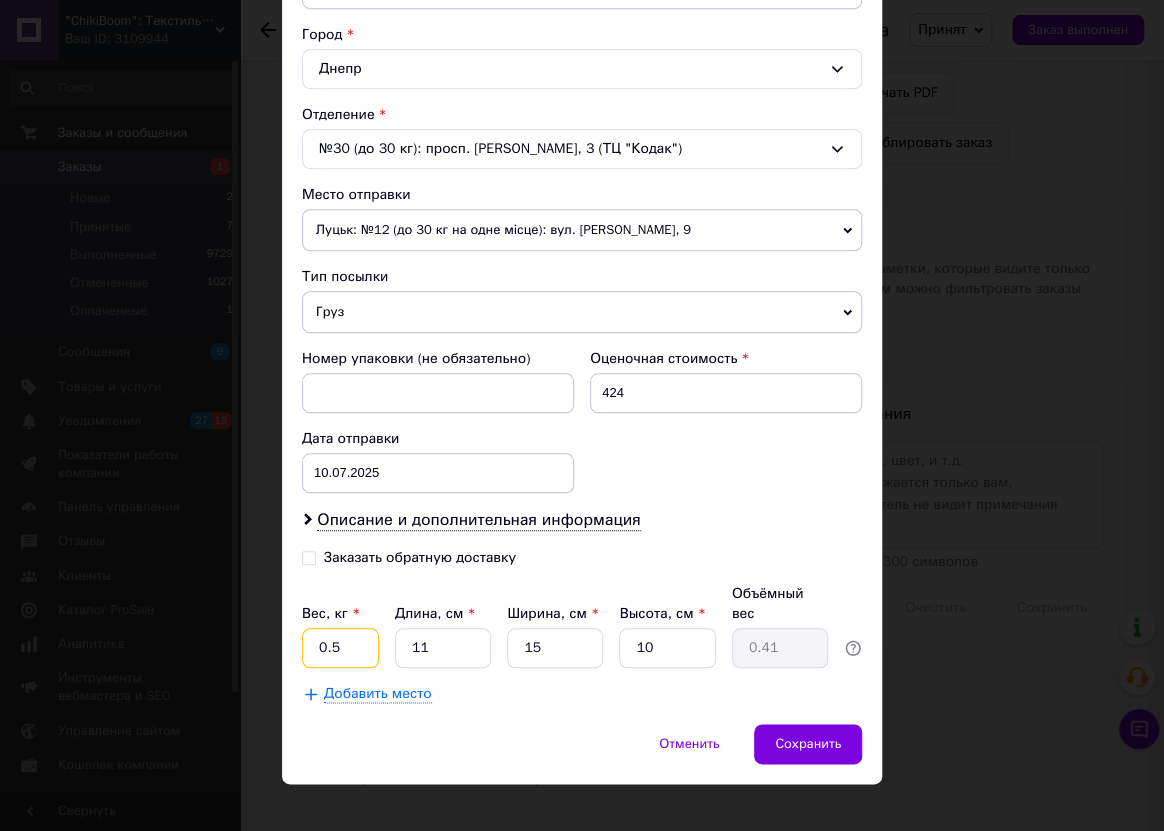 click on "0.5" at bounding box center (340, 648) 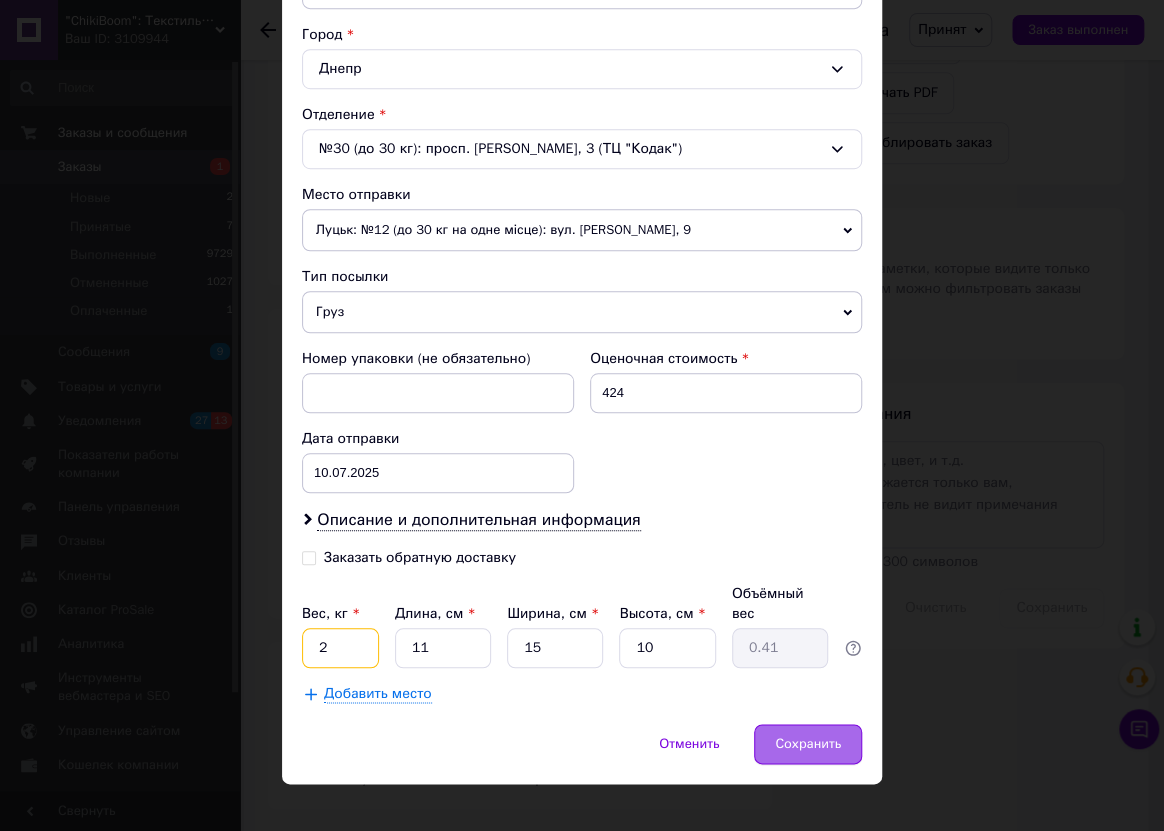 type on "2" 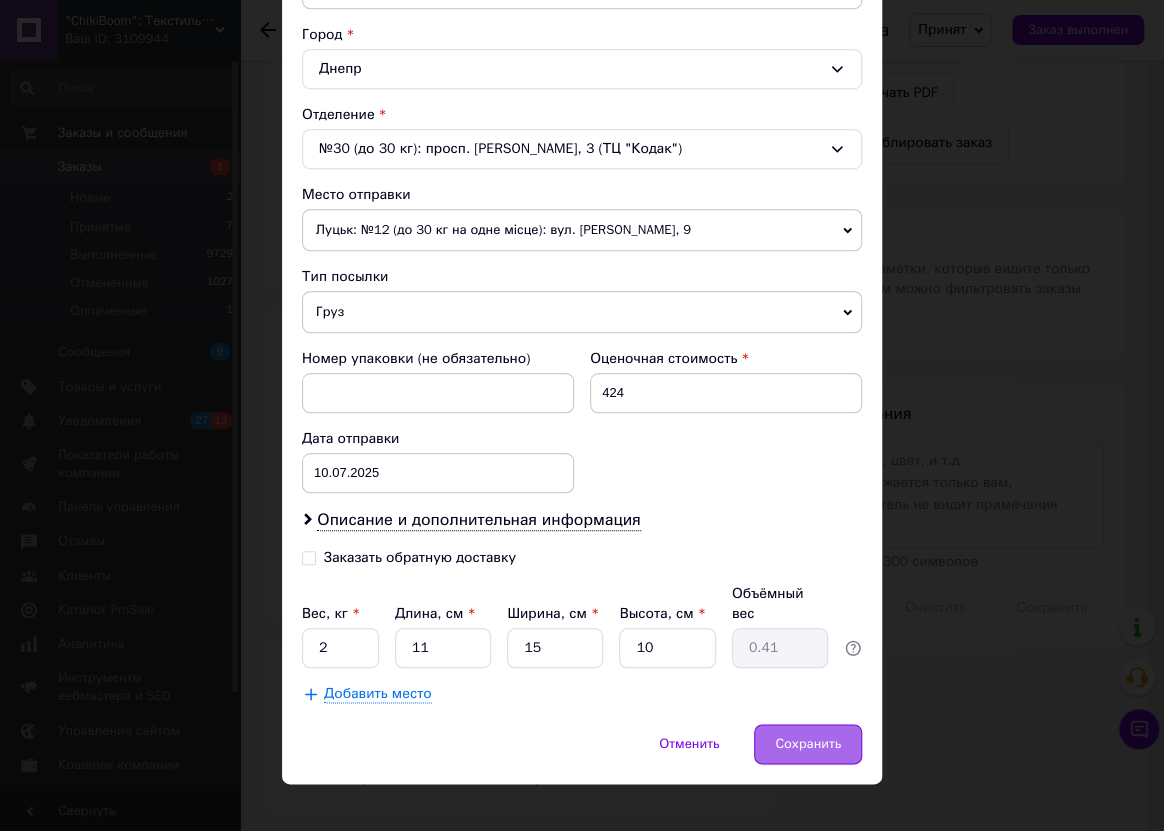 click on "Сохранить" at bounding box center (808, 744) 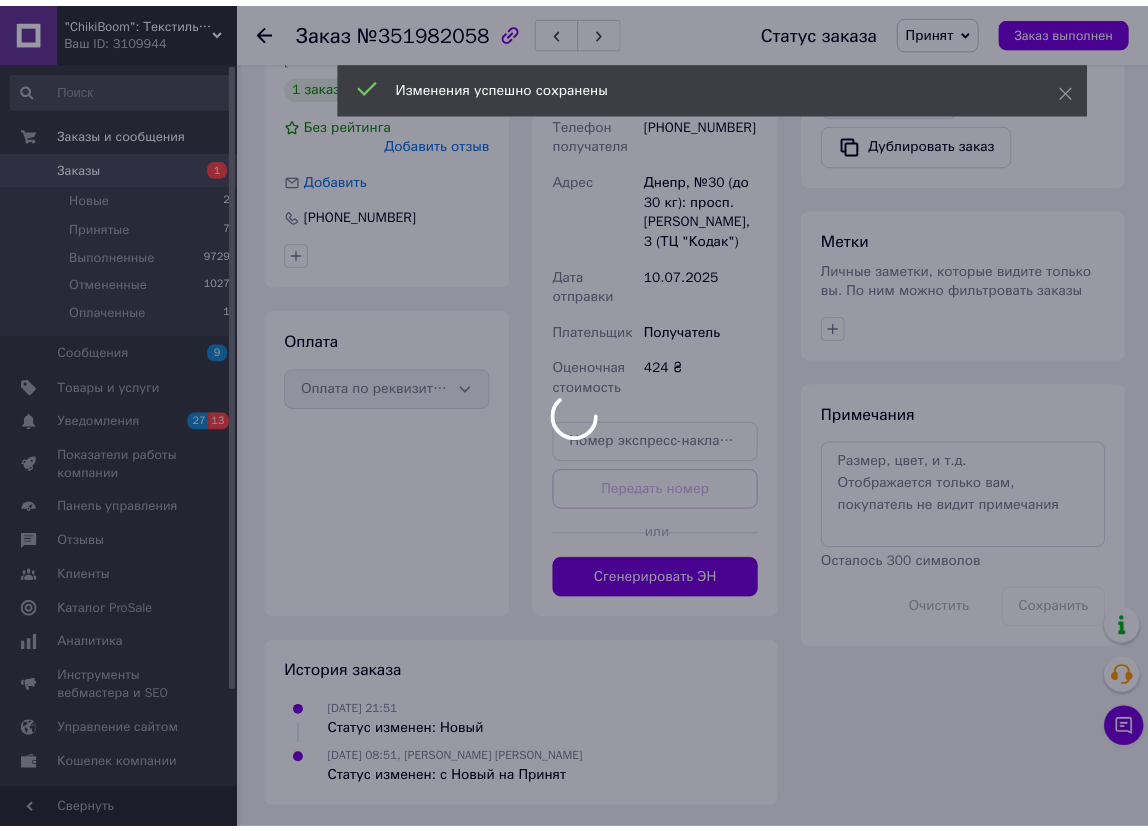 scroll, scrollTop: 693, scrollLeft: 0, axis: vertical 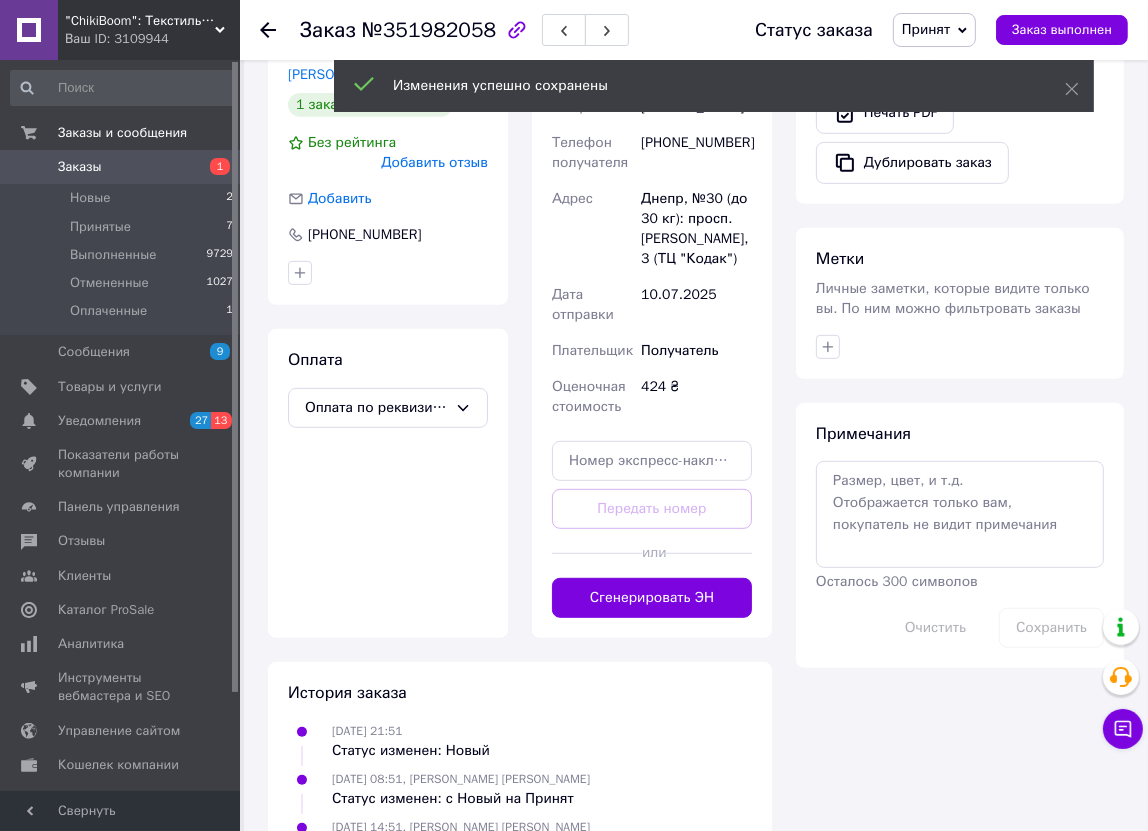 click on "Доставка Редактировать Нова Пошта (платная) Получатель Онойко Ганна Телефон получателя +380962345262 Адрес Днепр, №30 (до 30 кг): просп. Героев, 3 (ТЦ "Кодак") Дата отправки 10.07.2025 Плательщик Получатель Оценочная стоимость 424 ₴ Передать номер или Сгенерировать ЭН Плательщик Получатель Отправитель Фамилия получателя Онойко Имя получателя Ганна Отчество получателя Телефон получателя +380962345262 Тип доставки В отделении Курьером В почтомате Город -- Не выбрано -- Отделение №30 (до 30 кг): просп. Героев, 3 (ТЦ "Кодак") Место отправки Добавить еще место отправки Тип посылки Груз" at bounding box center [652, 312] 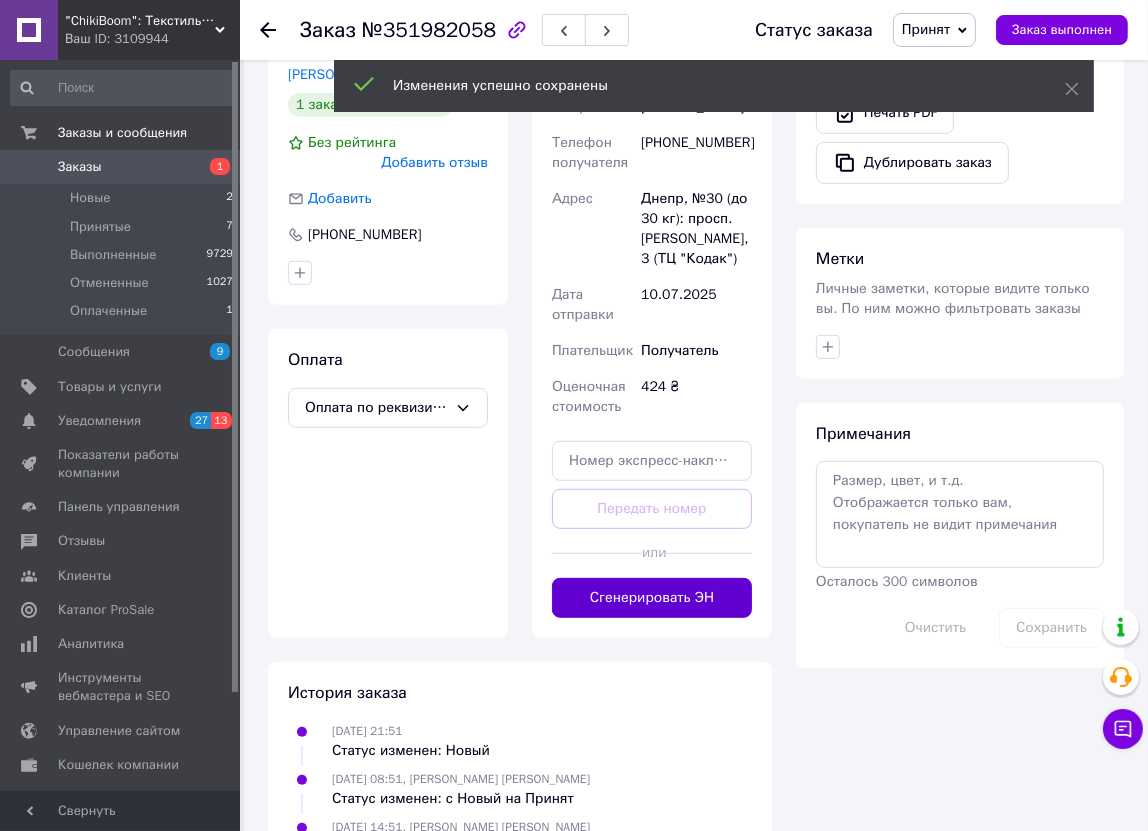 click on "Сгенерировать ЭН" at bounding box center (652, 598) 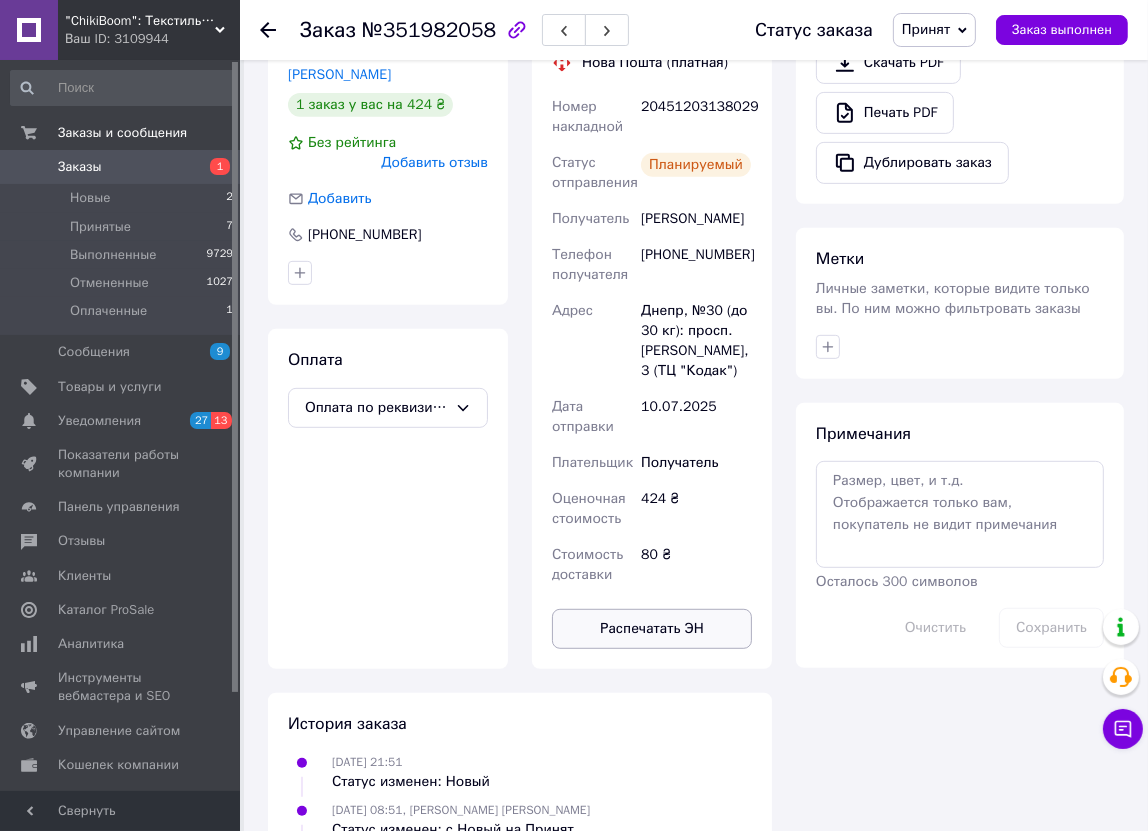 click on "Распечатать ЭН" at bounding box center (652, 629) 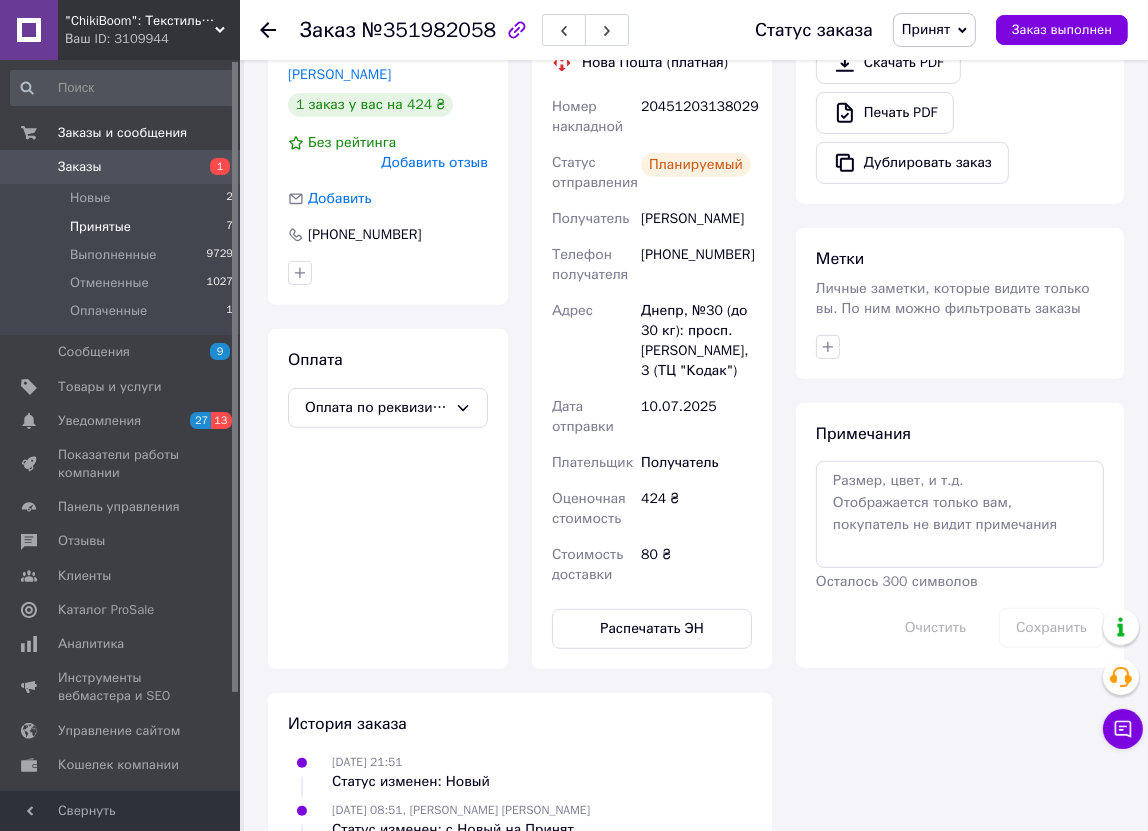 click on "Принятые 7" at bounding box center (122, 227) 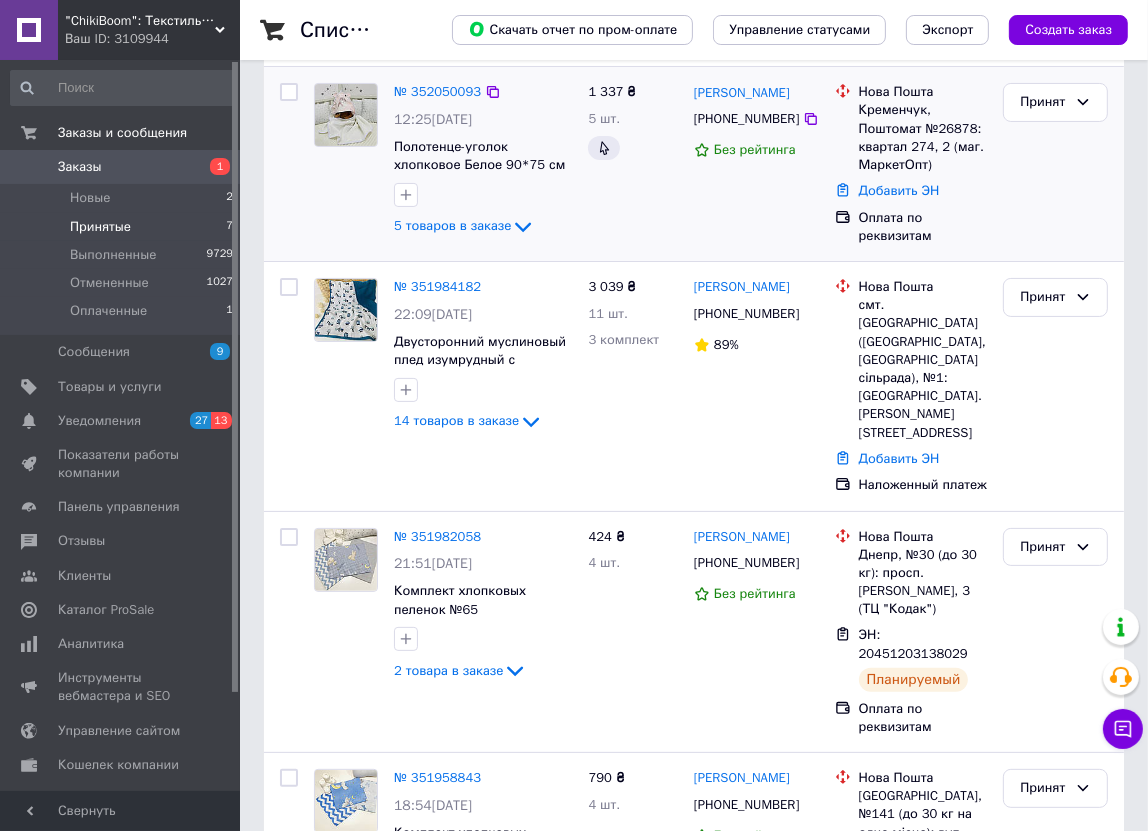 scroll, scrollTop: 272, scrollLeft: 0, axis: vertical 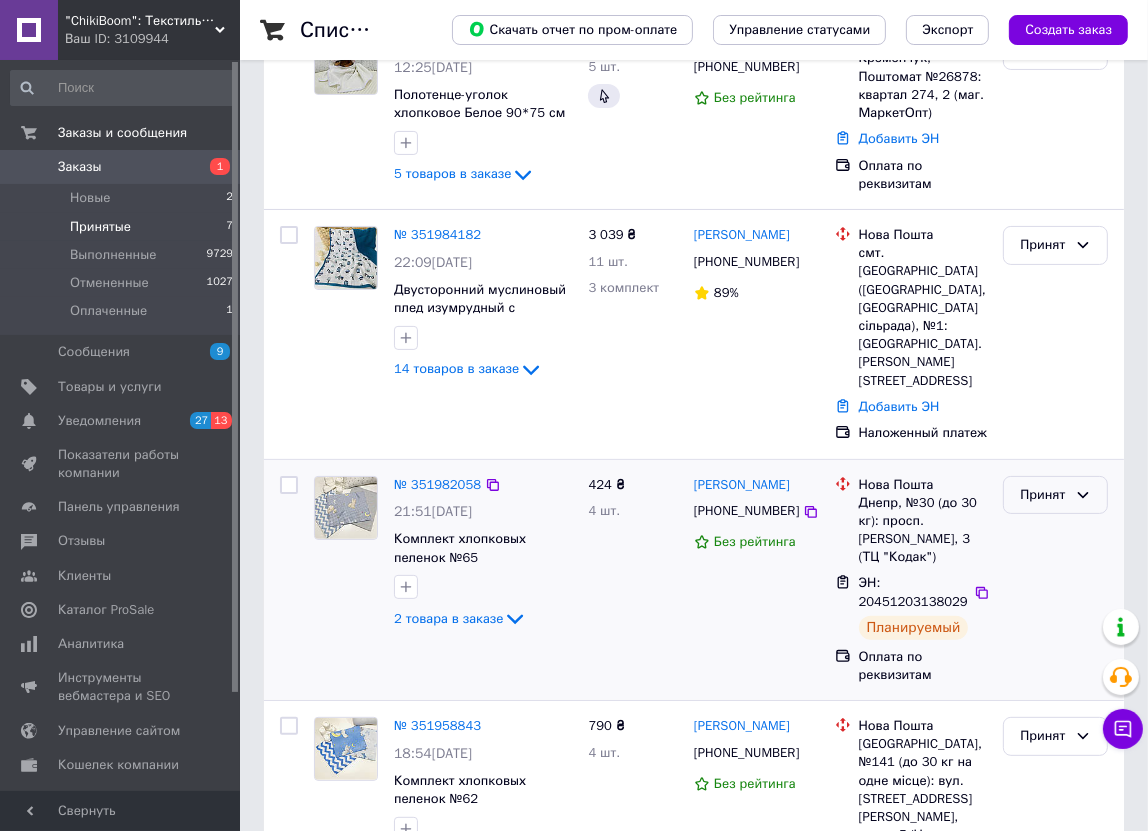 click on "Принят" at bounding box center [1043, 495] 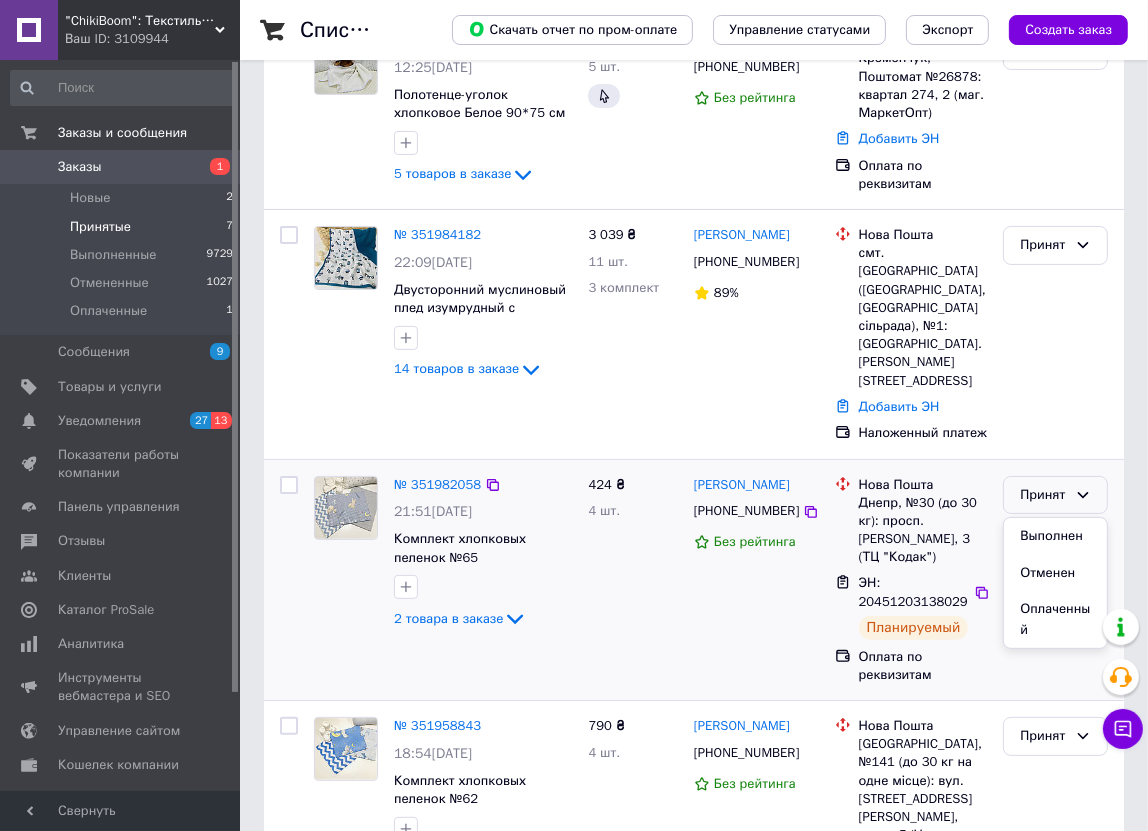click on "Выполнен" at bounding box center [1055, 536] 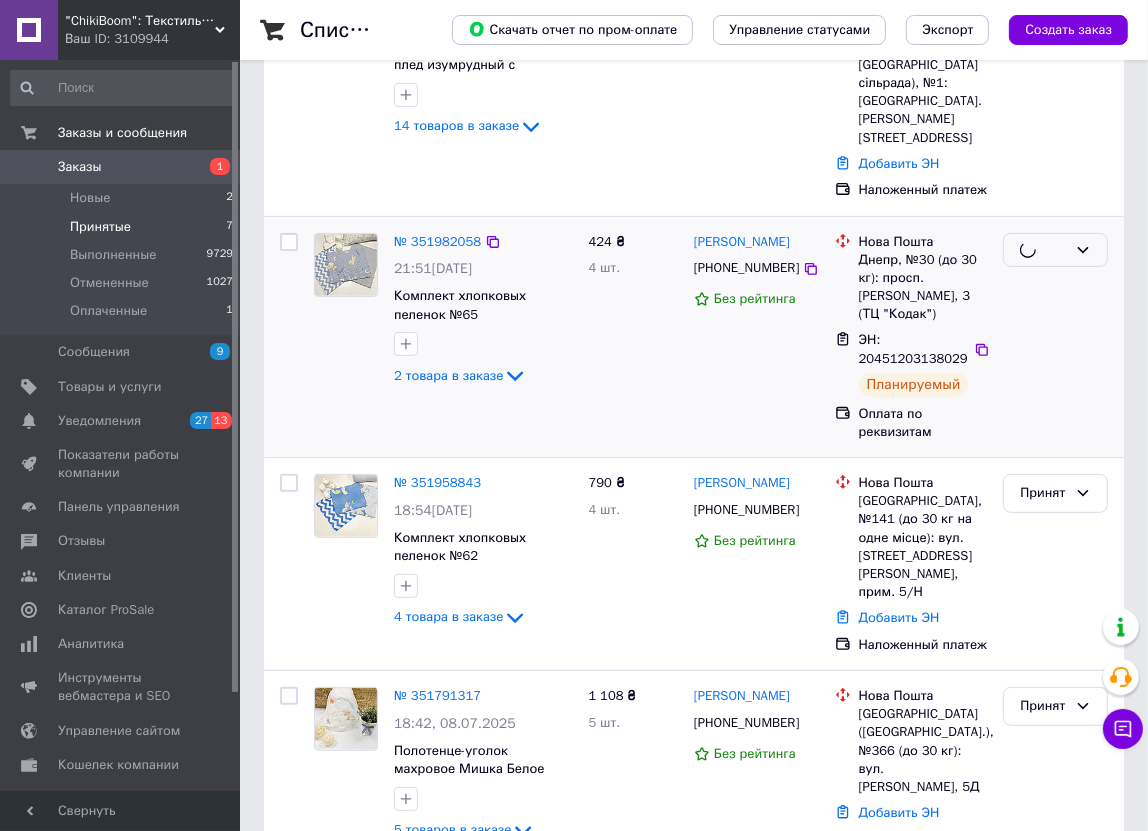 scroll, scrollTop: 545, scrollLeft: 0, axis: vertical 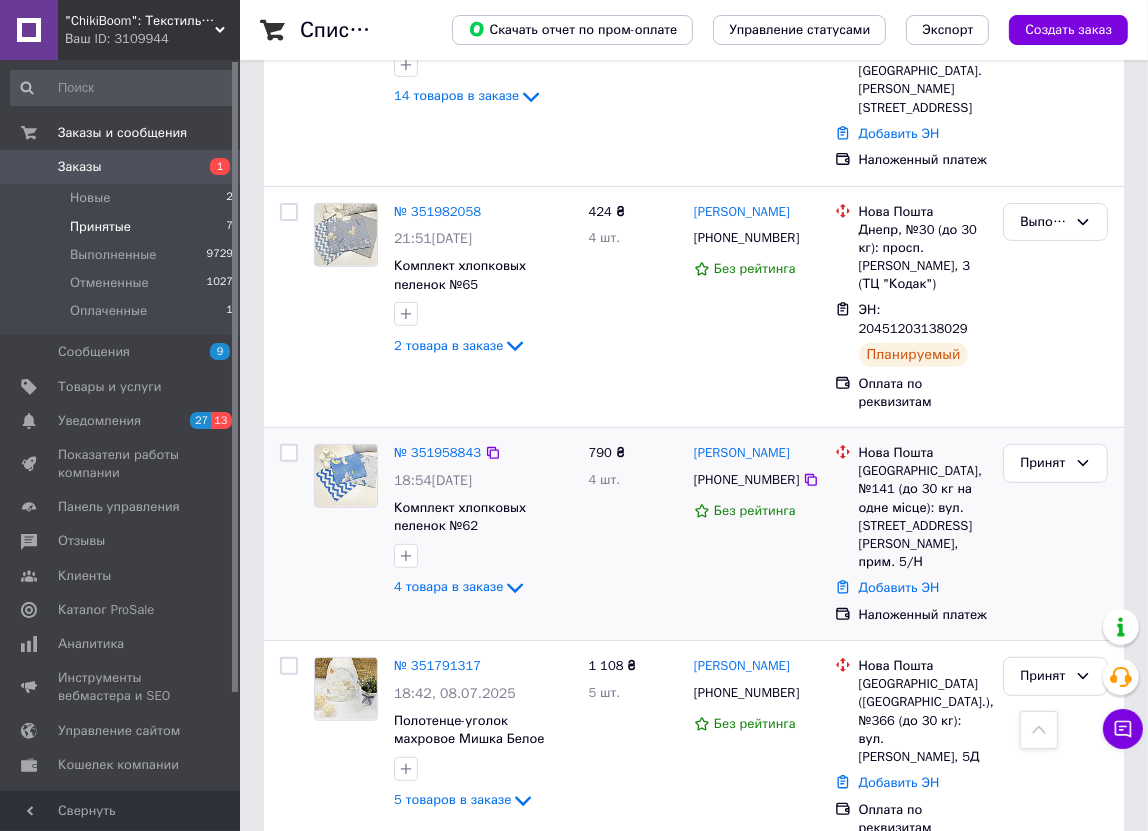 click on "+380934852627" at bounding box center [746, 479] 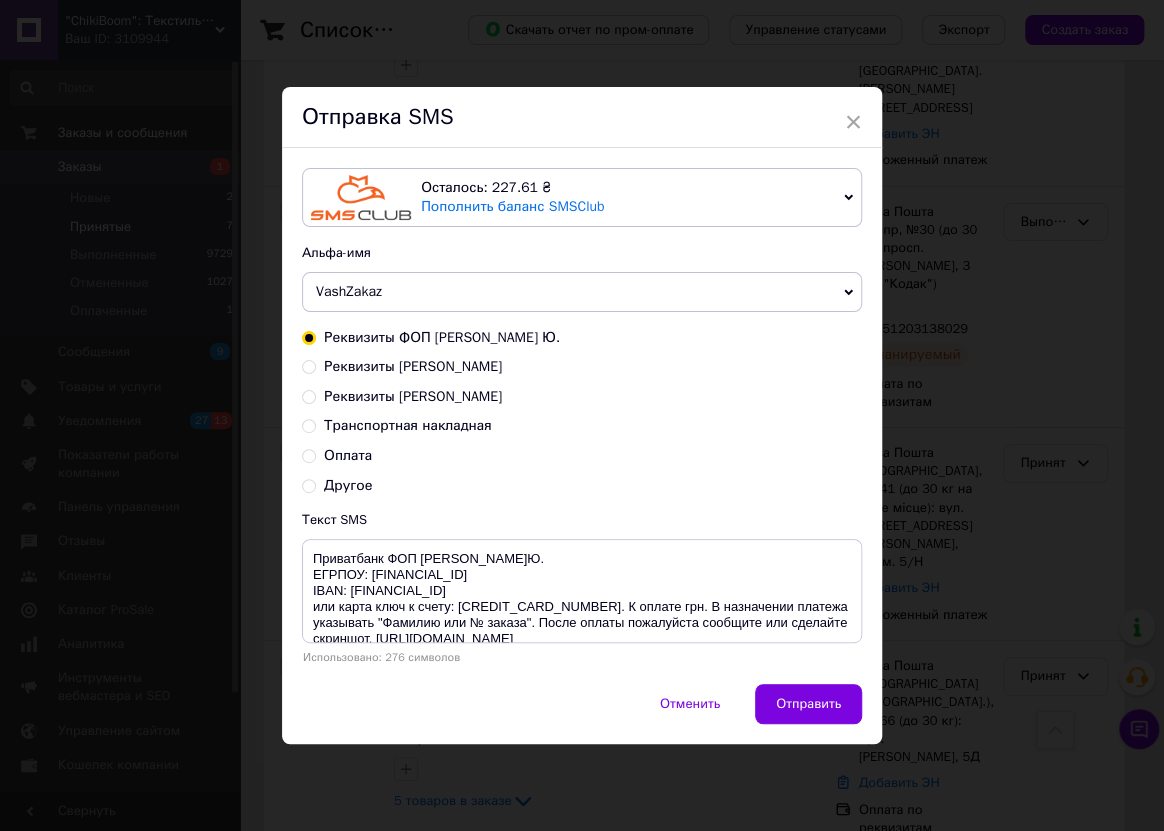 click on "Транспортная накладная" at bounding box center (408, 425) 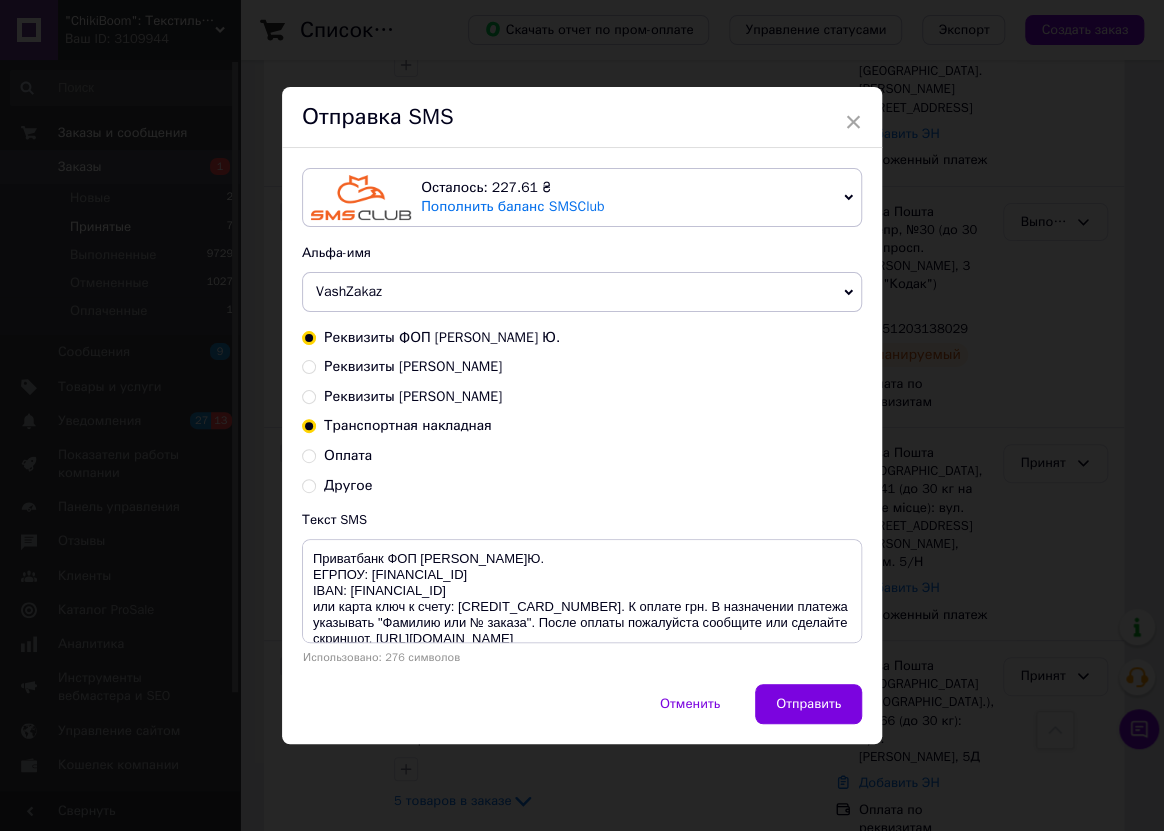 radio on "true" 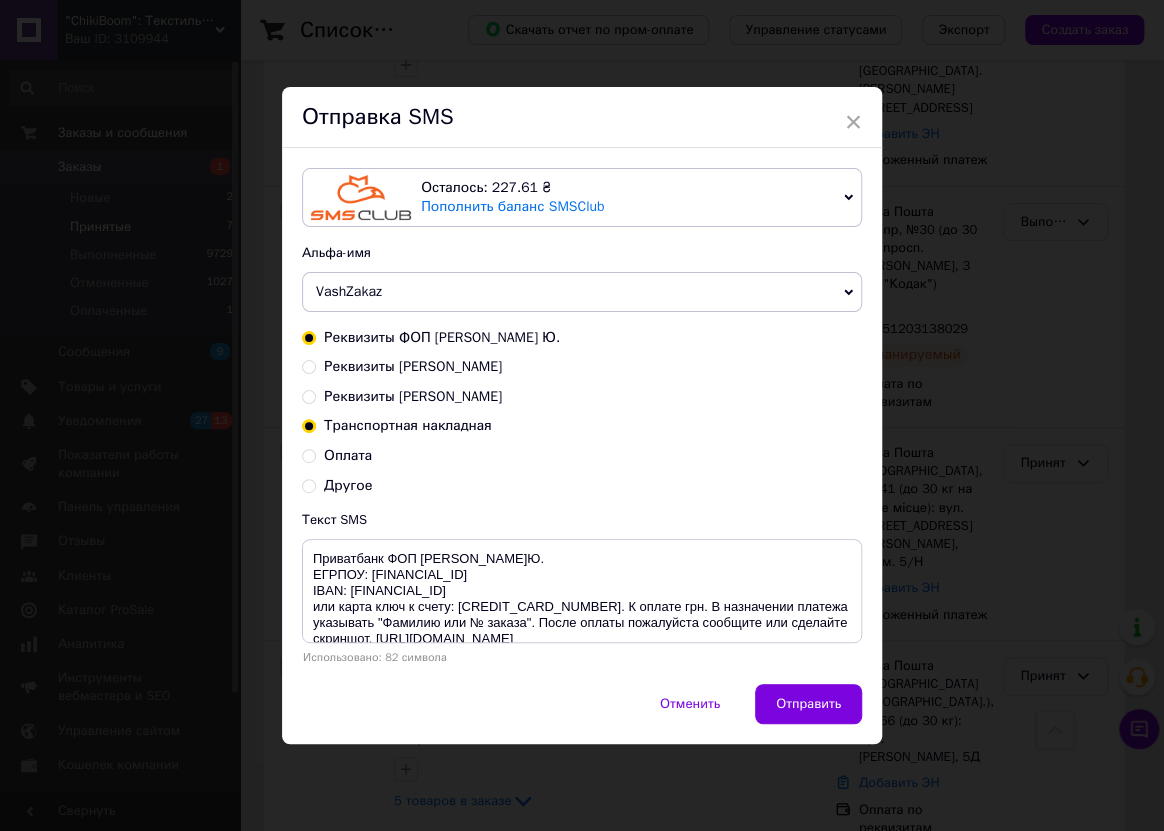 radio on "false" 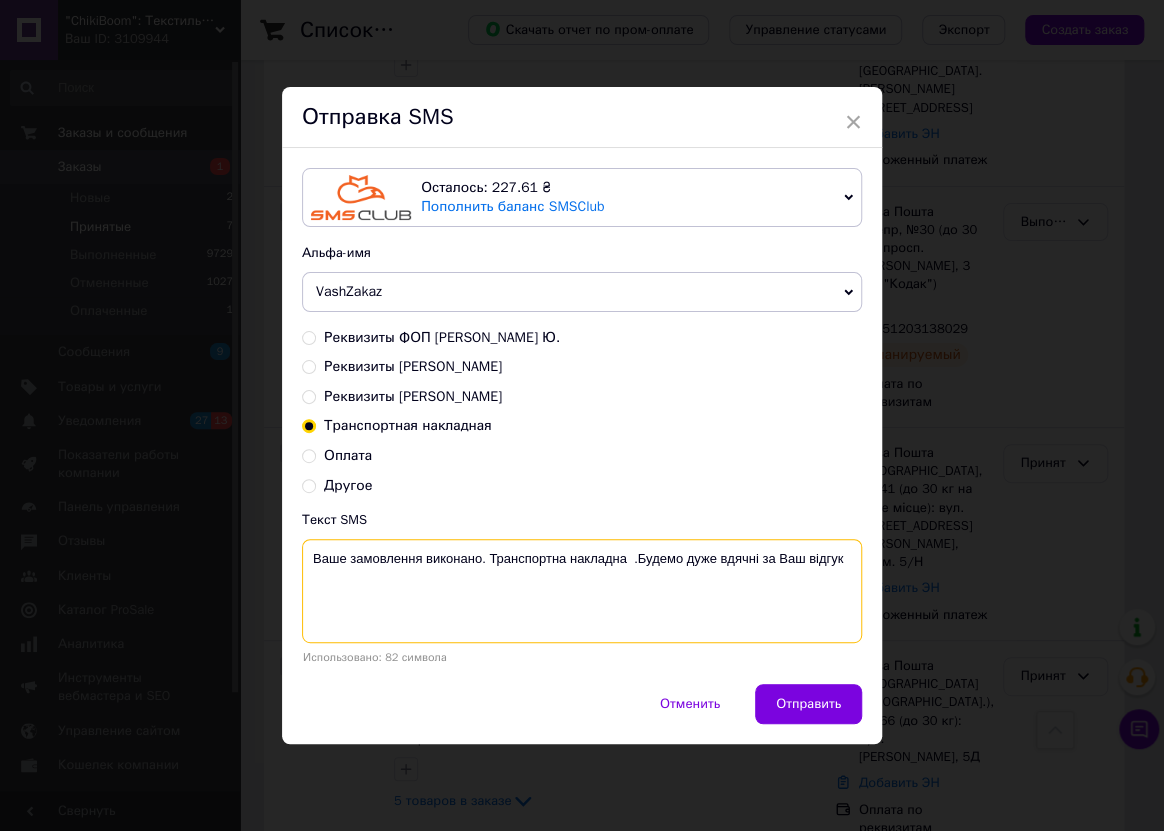 click on "Ваше замовлення виконано. Транспортна накладна  .Будемо дуже вдячні за Ваш відгук" at bounding box center [582, 591] 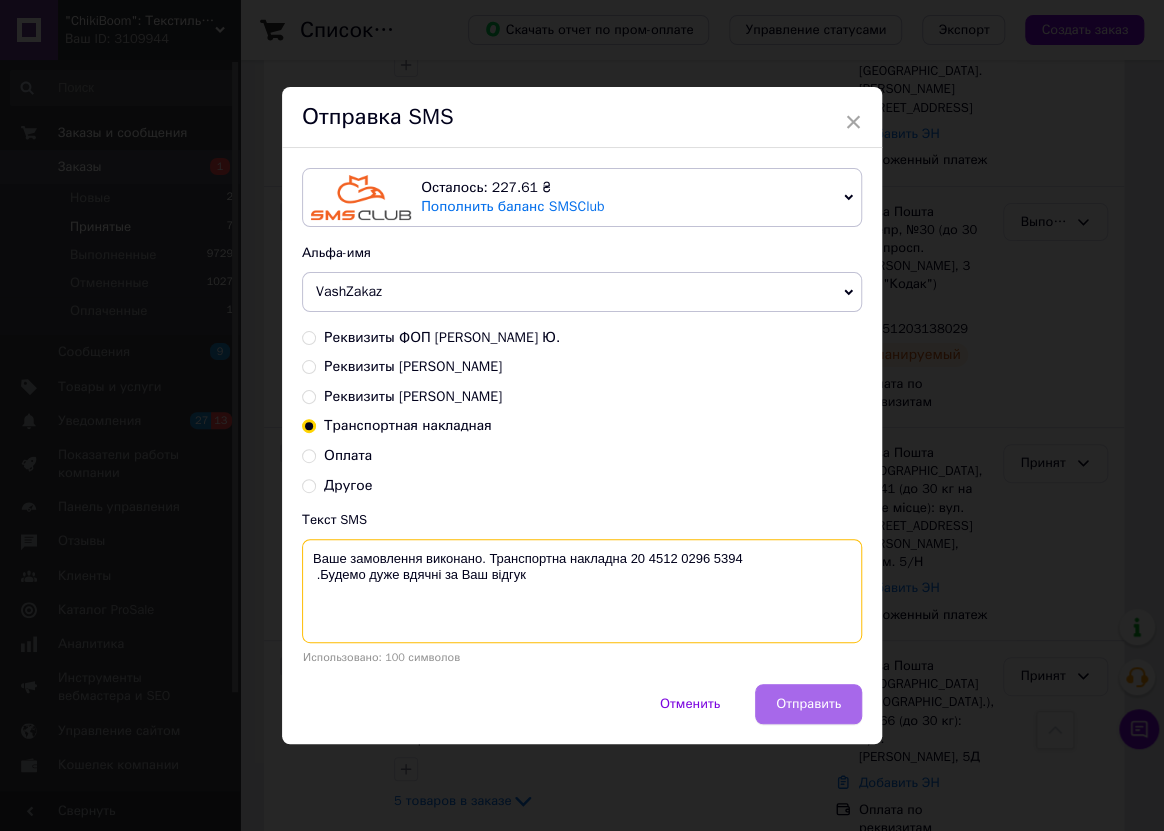 type on "Ваше замовлення виконано. Транспортна накладна 20 4512 0296 5394
.Будемо дуже вдячні за Ваш відгук" 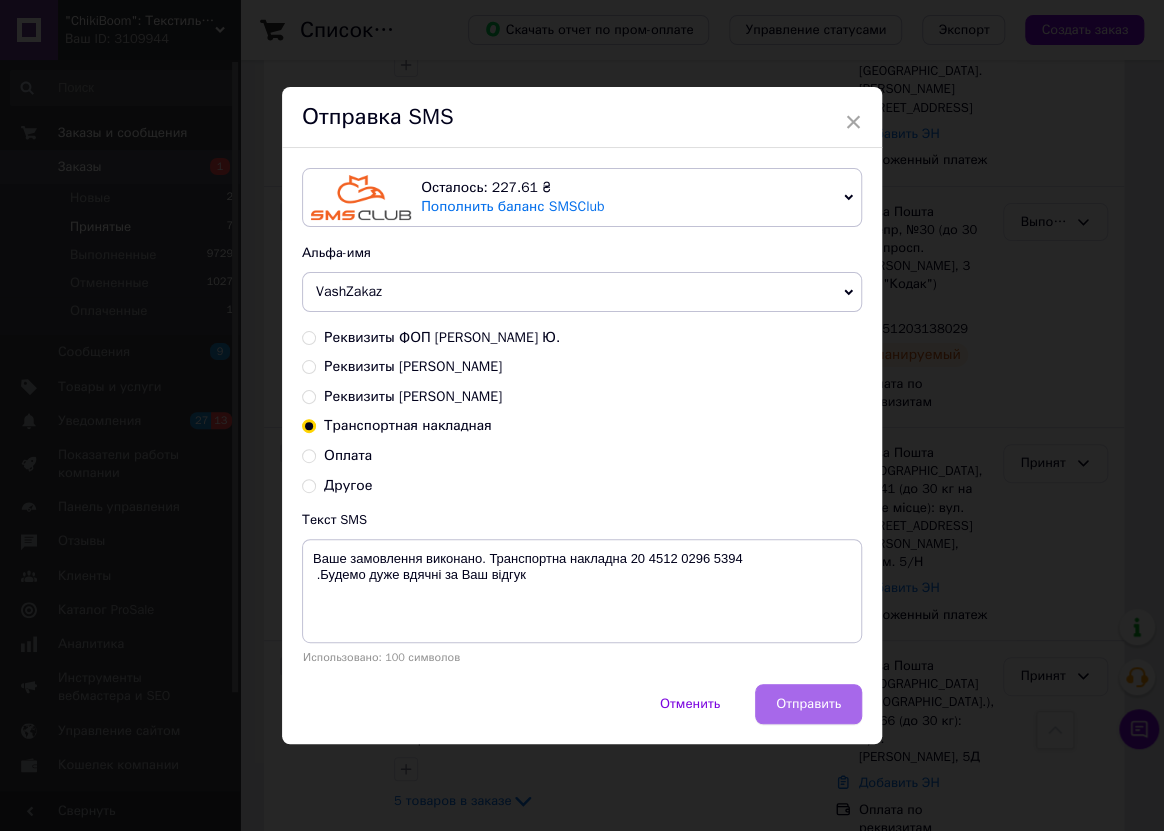 drag, startPoint x: 778, startPoint y: 695, endPoint x: 866, endPoint y: 678, distance: 89.62701 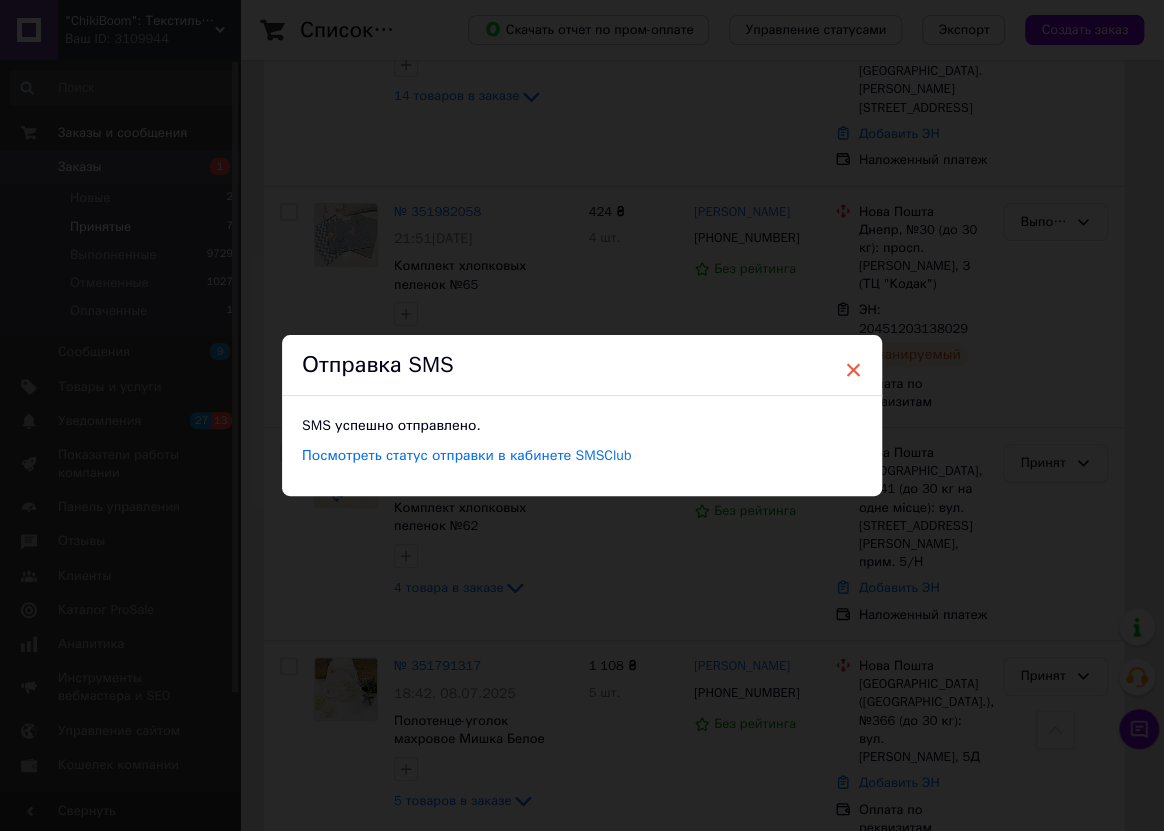 click on "×" at bounding box center [853, 370] 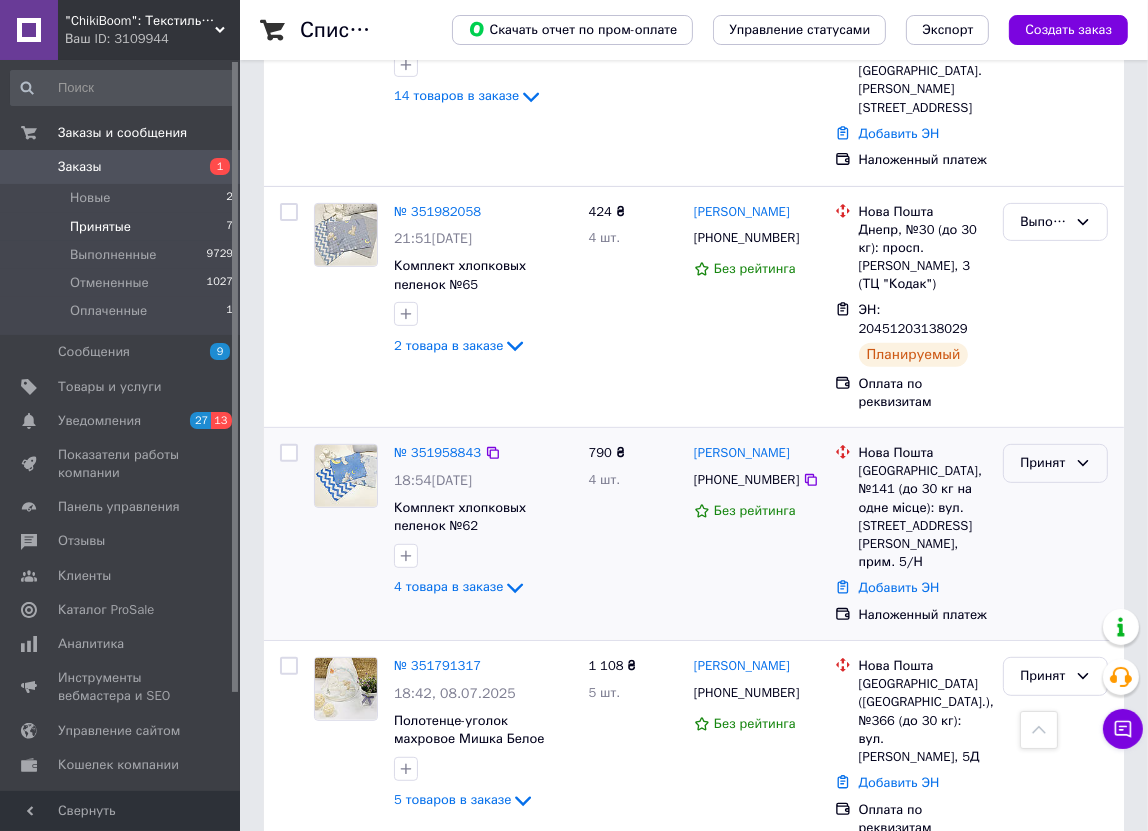 click on "Принят" at bounding box center (1043, 463) 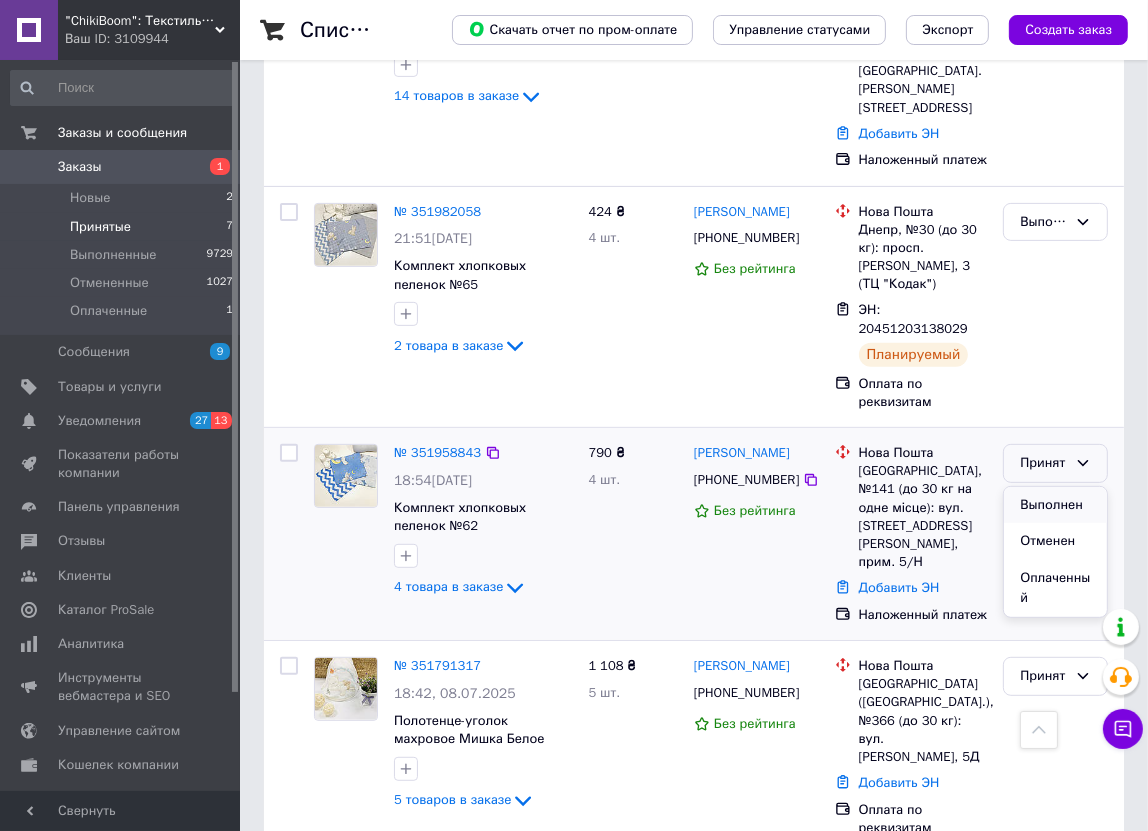 click on "Выполнен" at bounding box center (1055, 505) 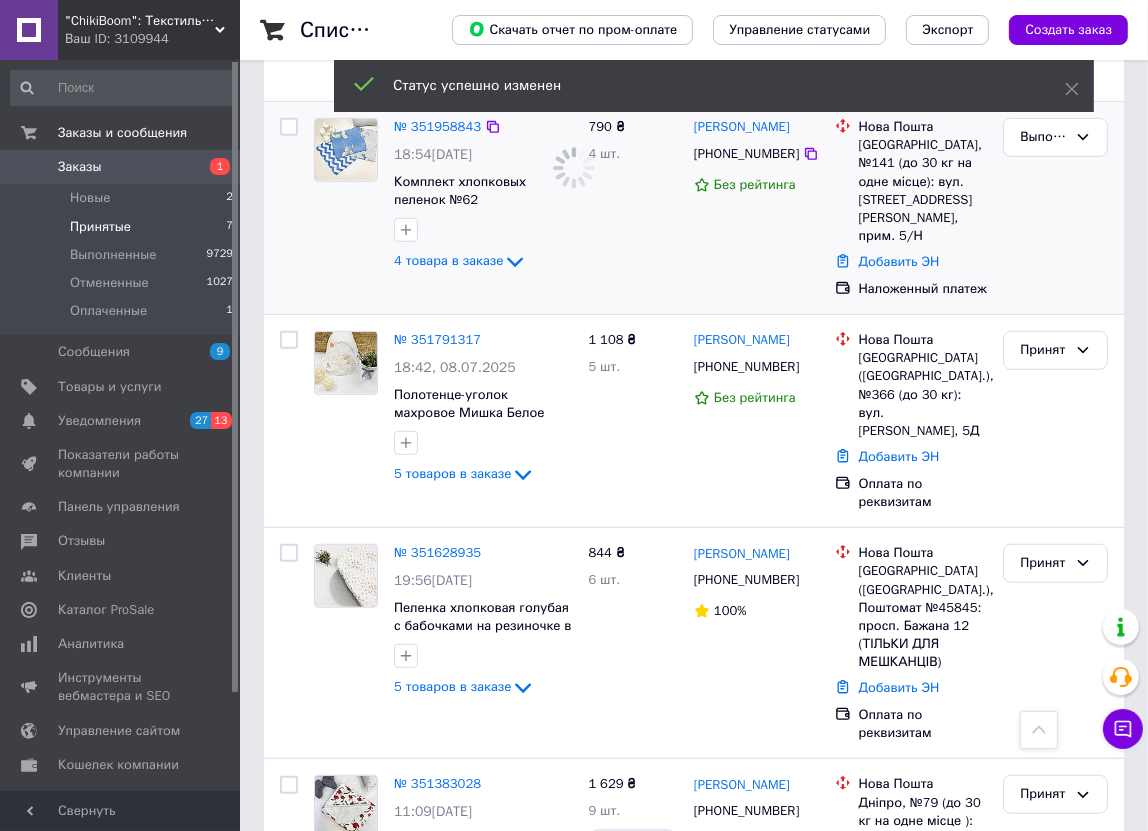 scroll, scrollTop: 894, scrollLeft: 0, axis: vertical 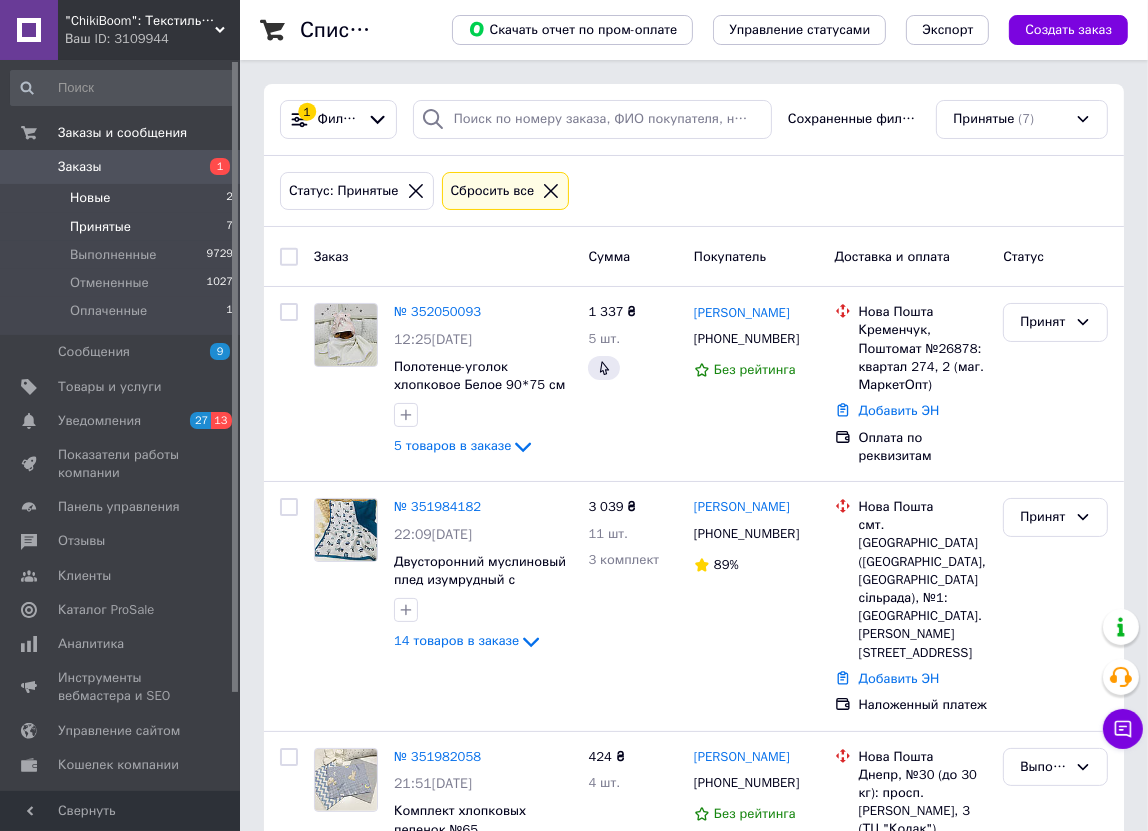 click on "Новые 2" at bounding box center [122, 198] 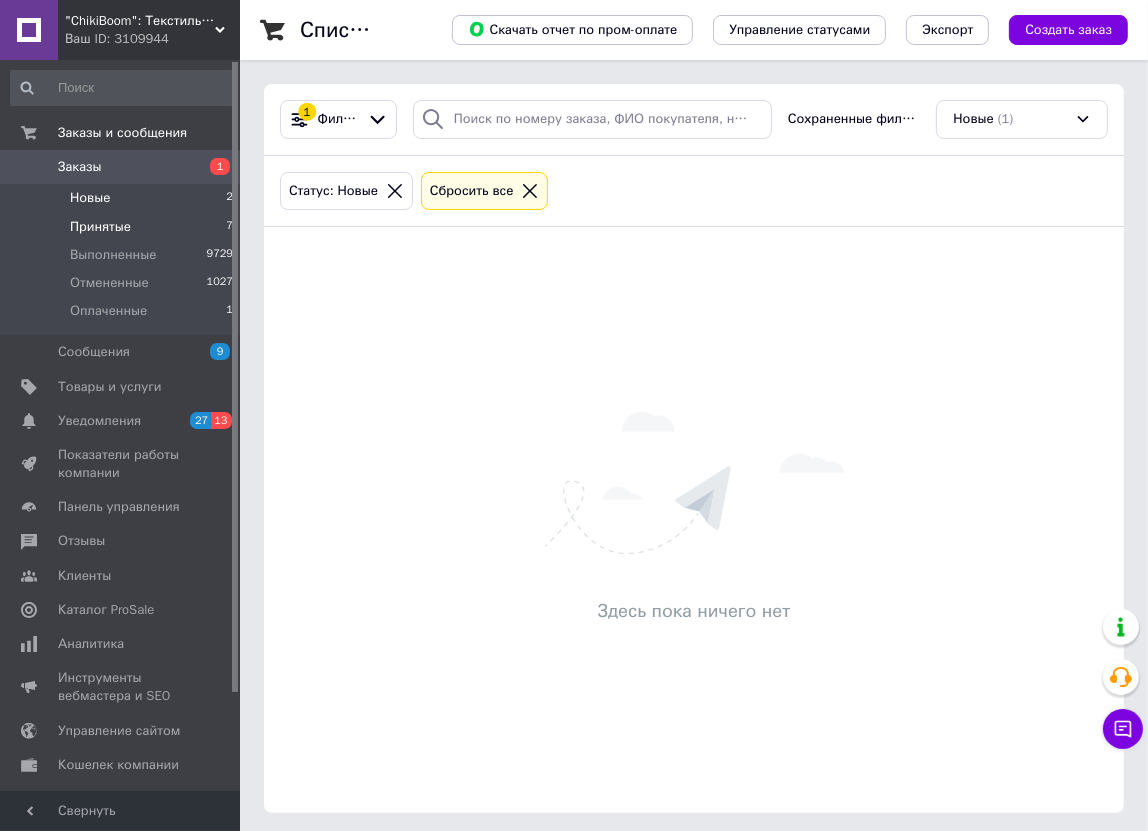 click on "Принятые 7" at bounding box center (122, 227) 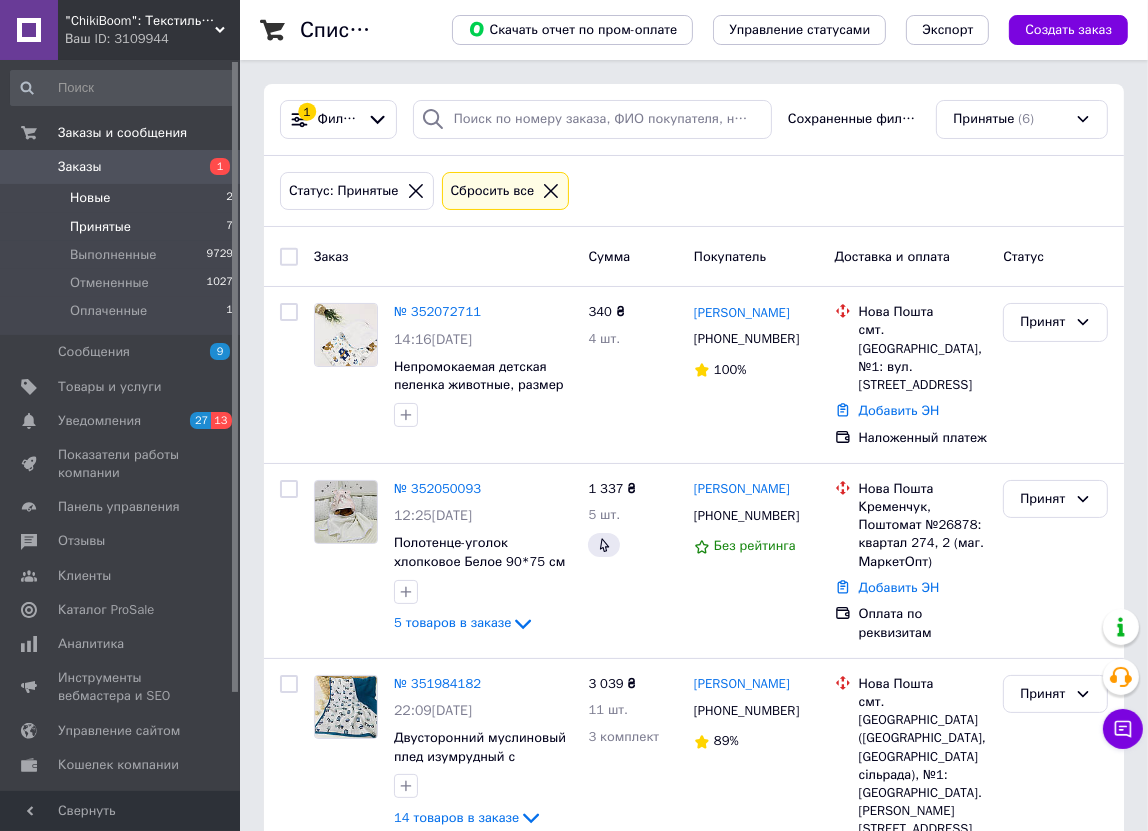 click on "Новые 2" at bounding box center (122, 198) 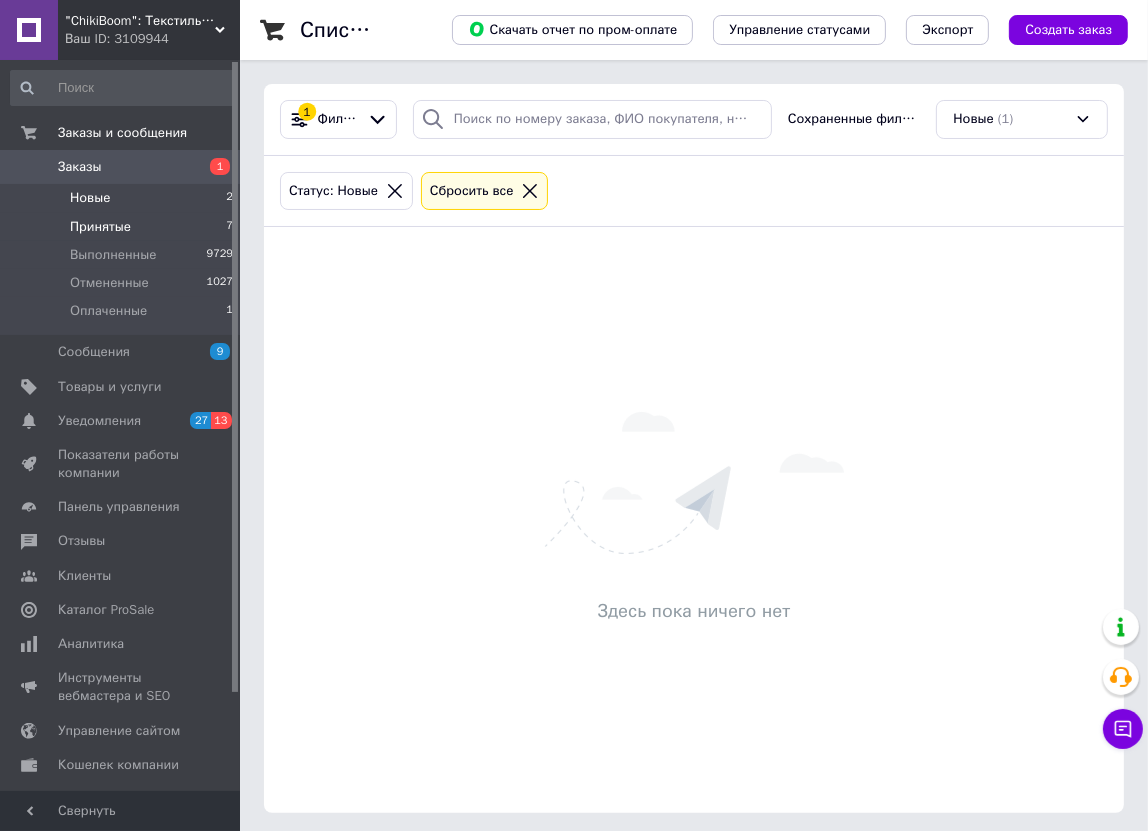 click on "Принятые 7" at bounding box center (122, 227) 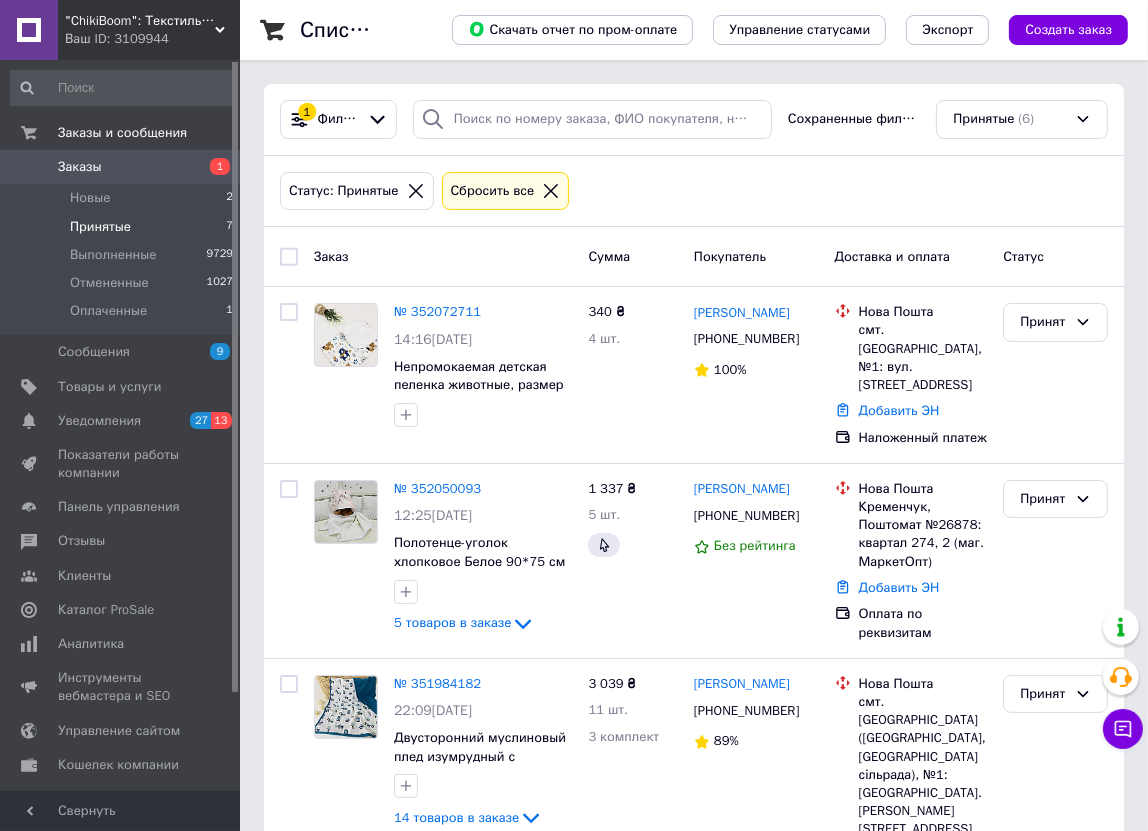 drag, startPoint x: 168, startPoint y: 233, endPoint x: 101, endPoint y: 59, distance: 186.45375 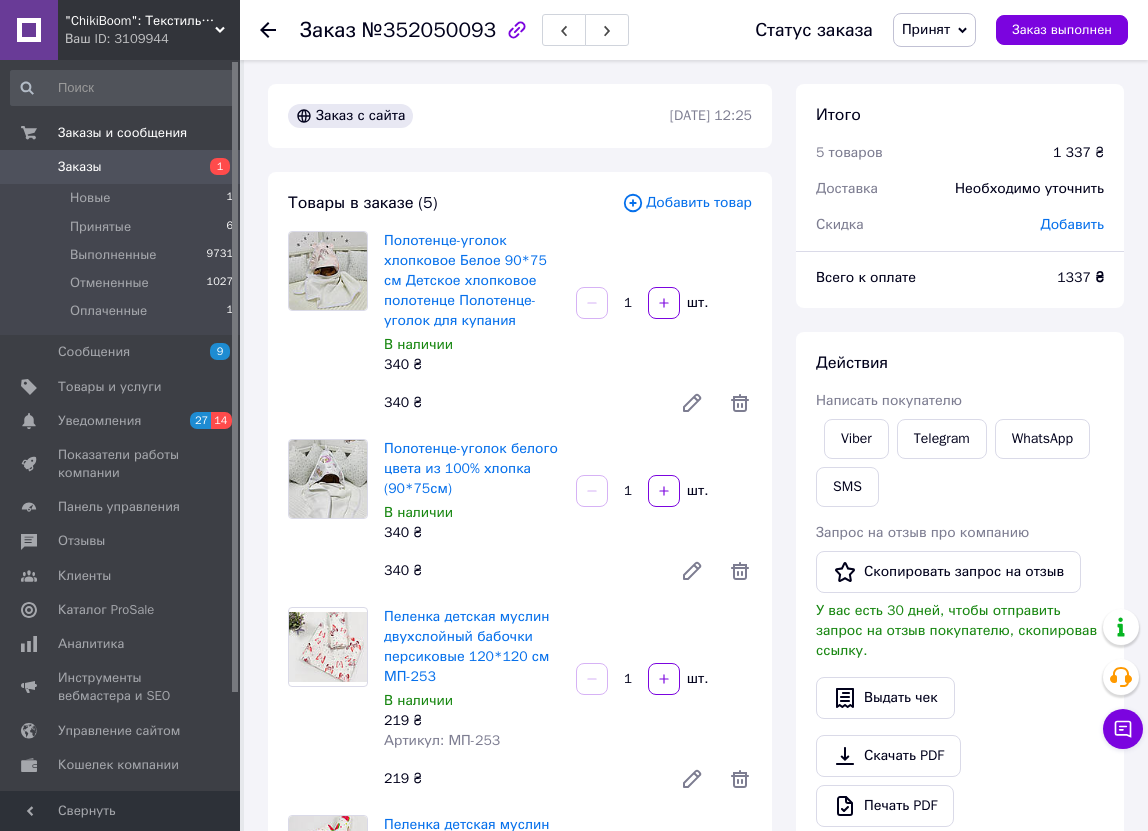 scroll, scrollTop: 0, scrollLeft: 0, axis: both 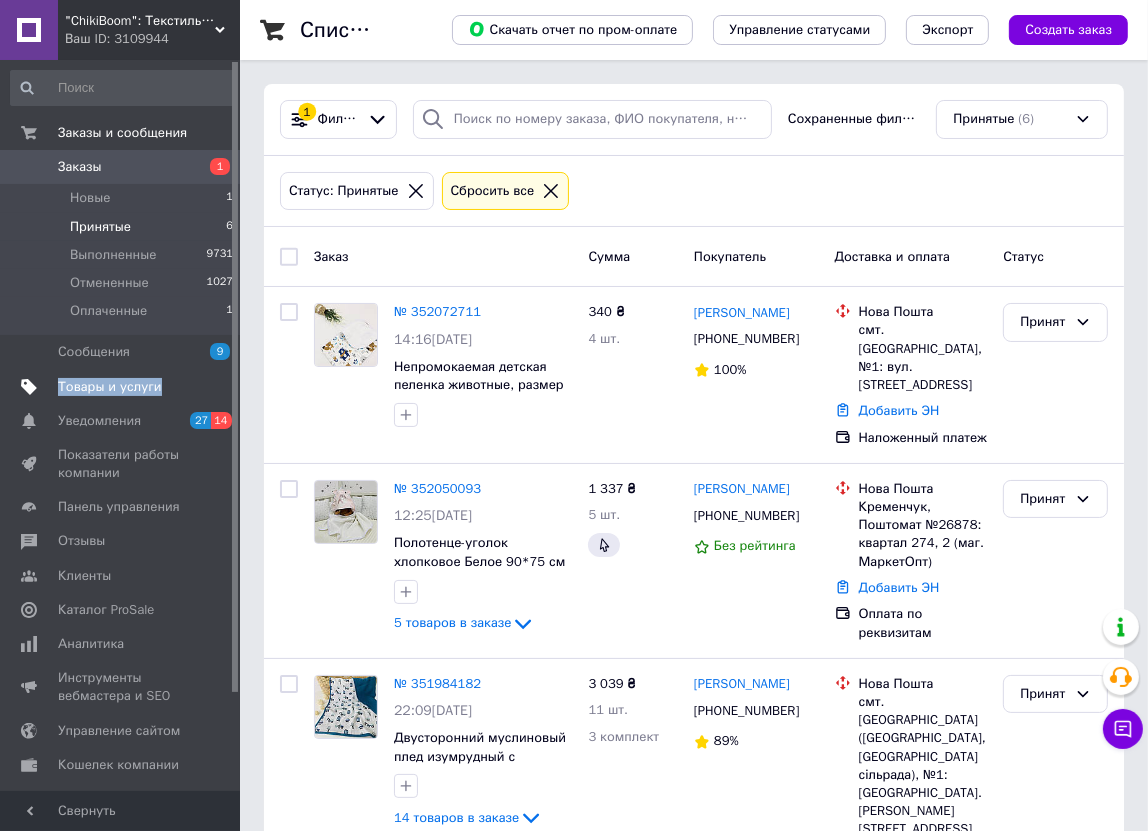 click on "Товары и услуги" at bounding box center [122, 387] 